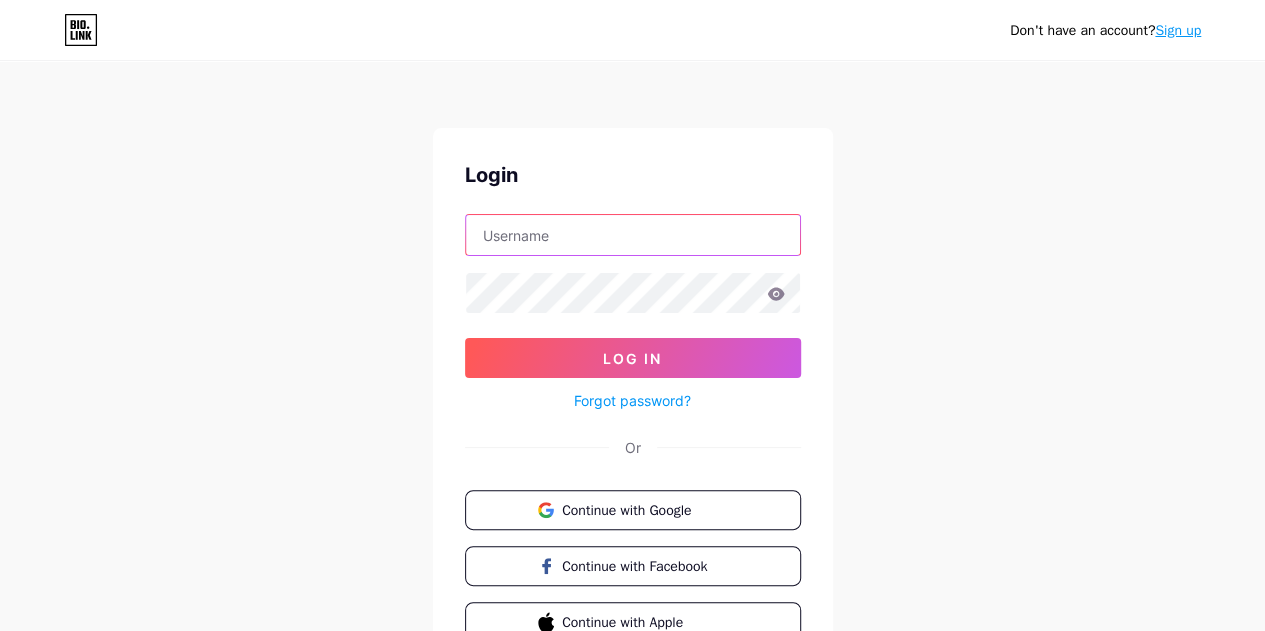 click at bounding box center (633, 235) 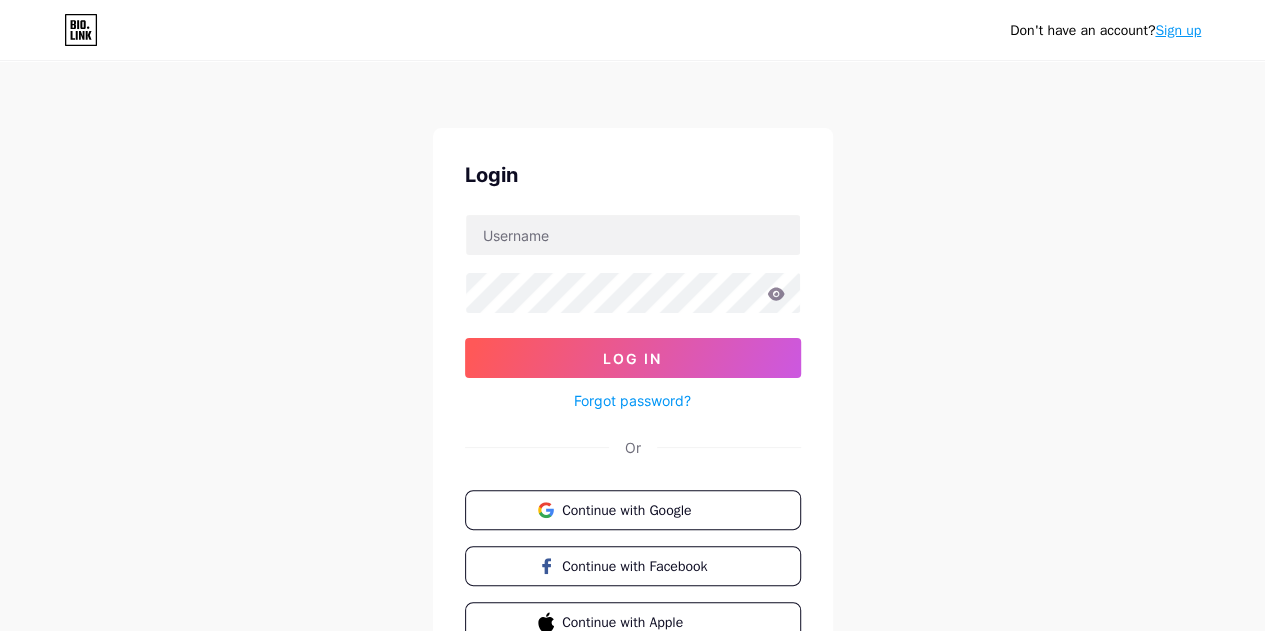 click on "Don't have an account?  Sign up   Login                   Log In
Forgot password?
Or       Continue with Google     Continue with Facebook
Continue with Apple" at bounding box center [632, 369] 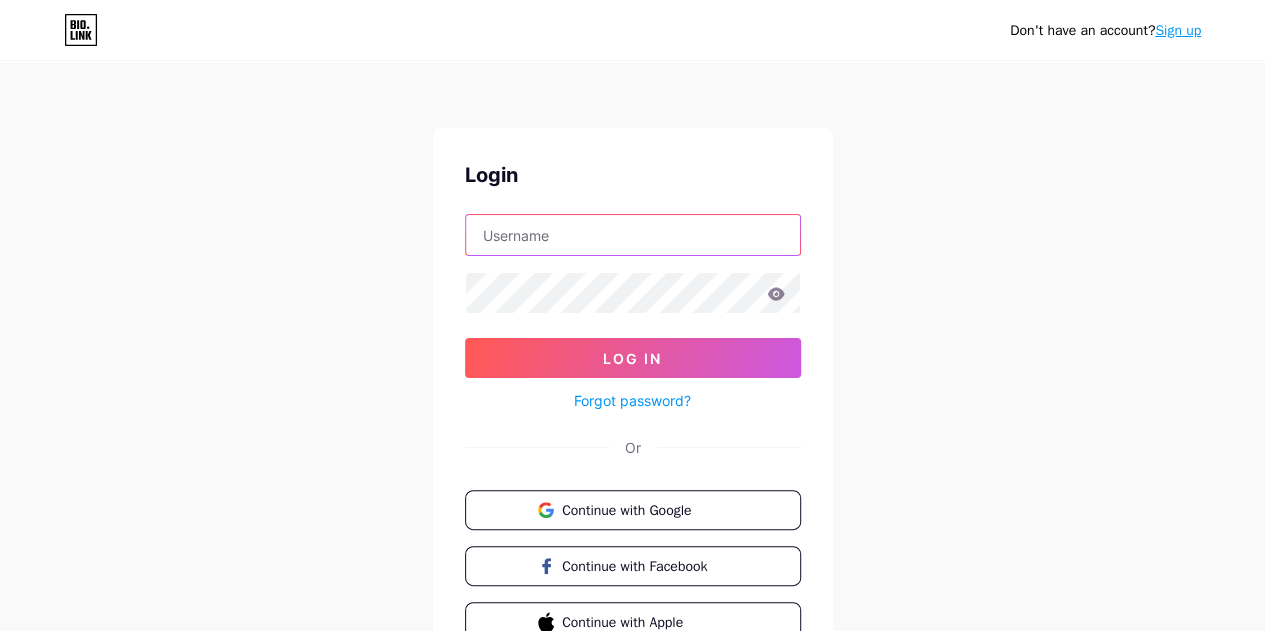click at bounding box center (633, 235) 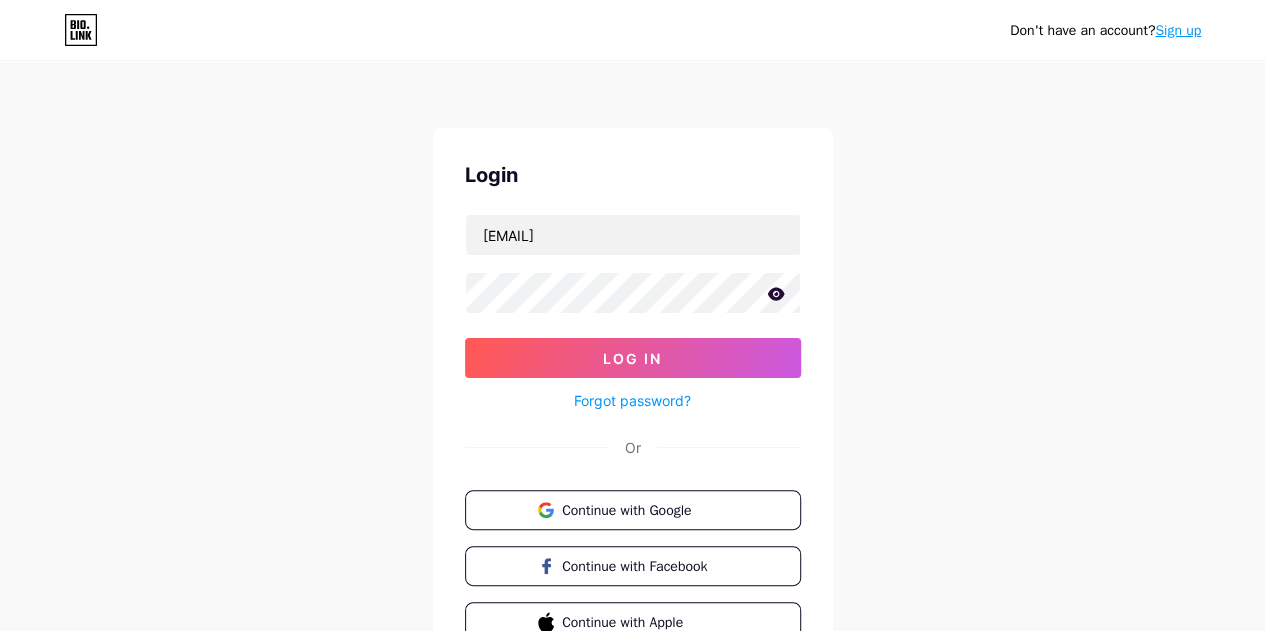 click at bounding box center (0, 0) 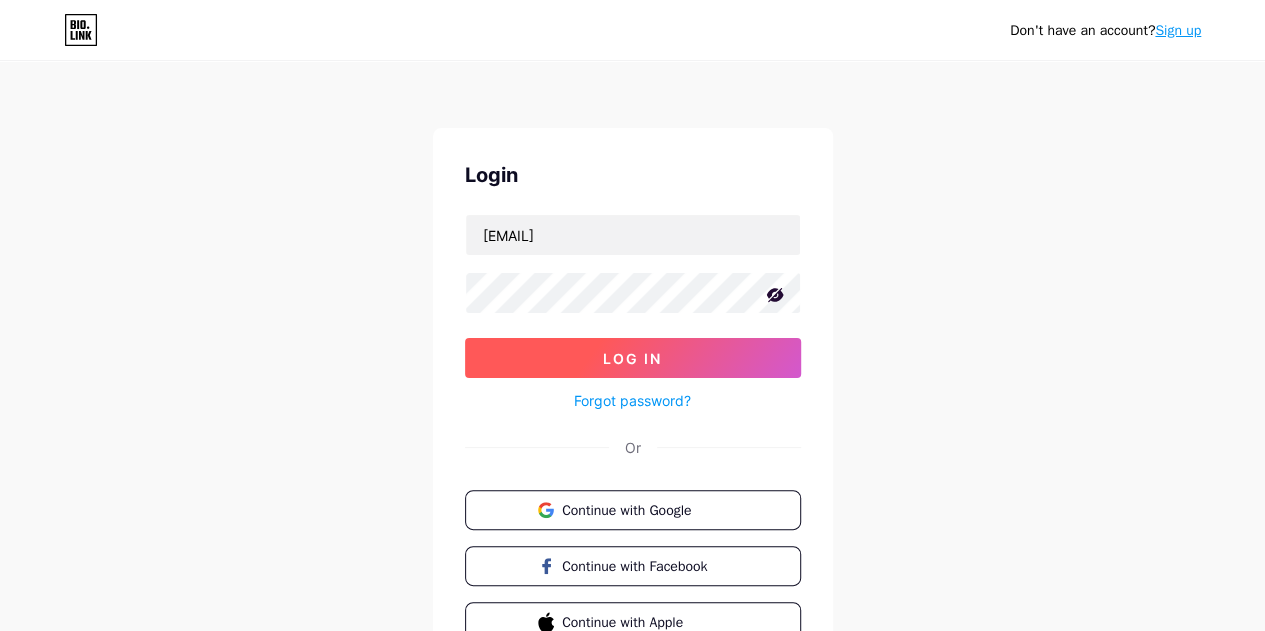 click on "Log In" at bounding box center [632, 358] 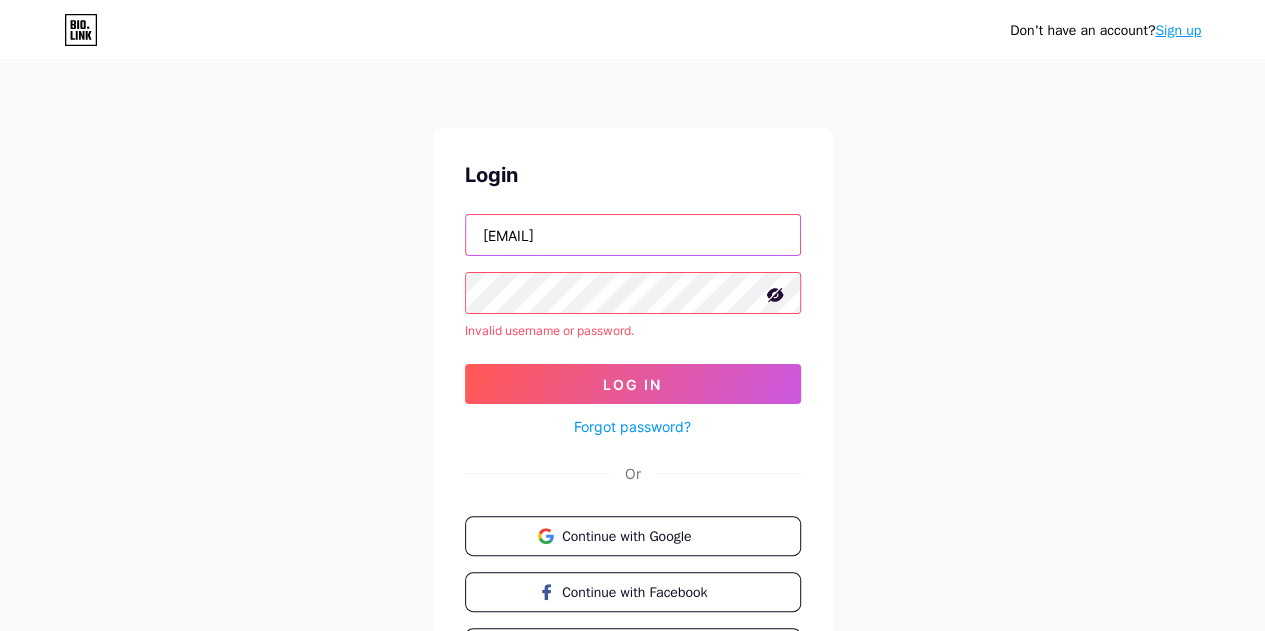 click on "[EMAIL]" at bounding box center [633, 235] 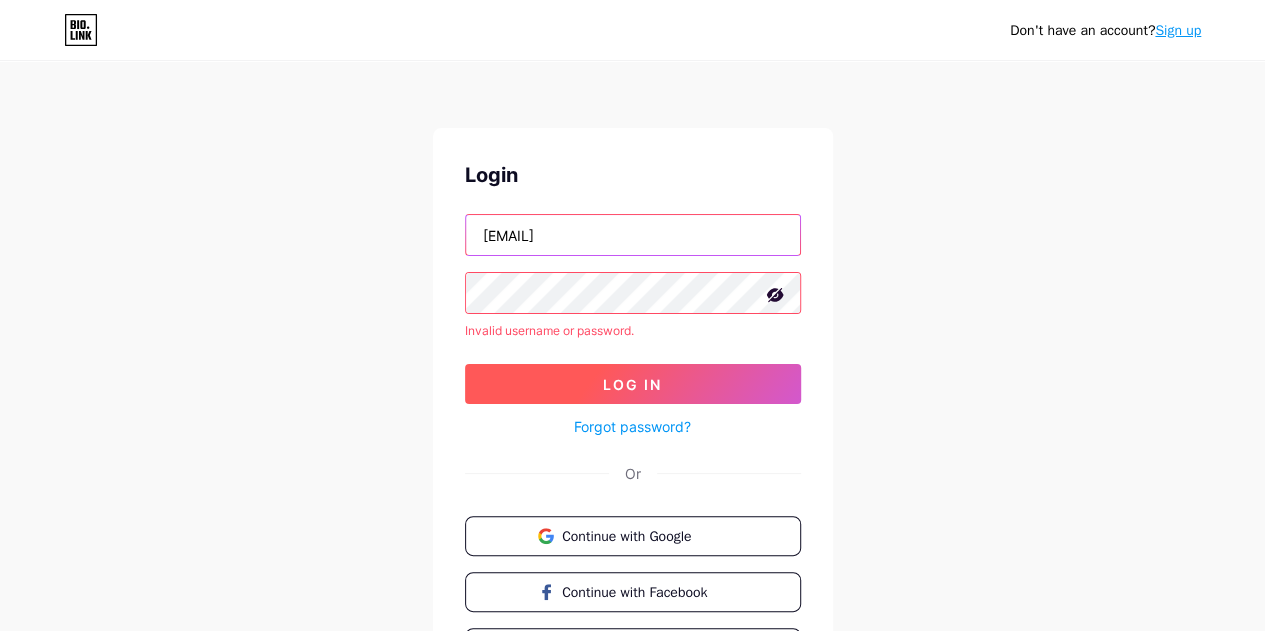 type on "[EMAIL]" 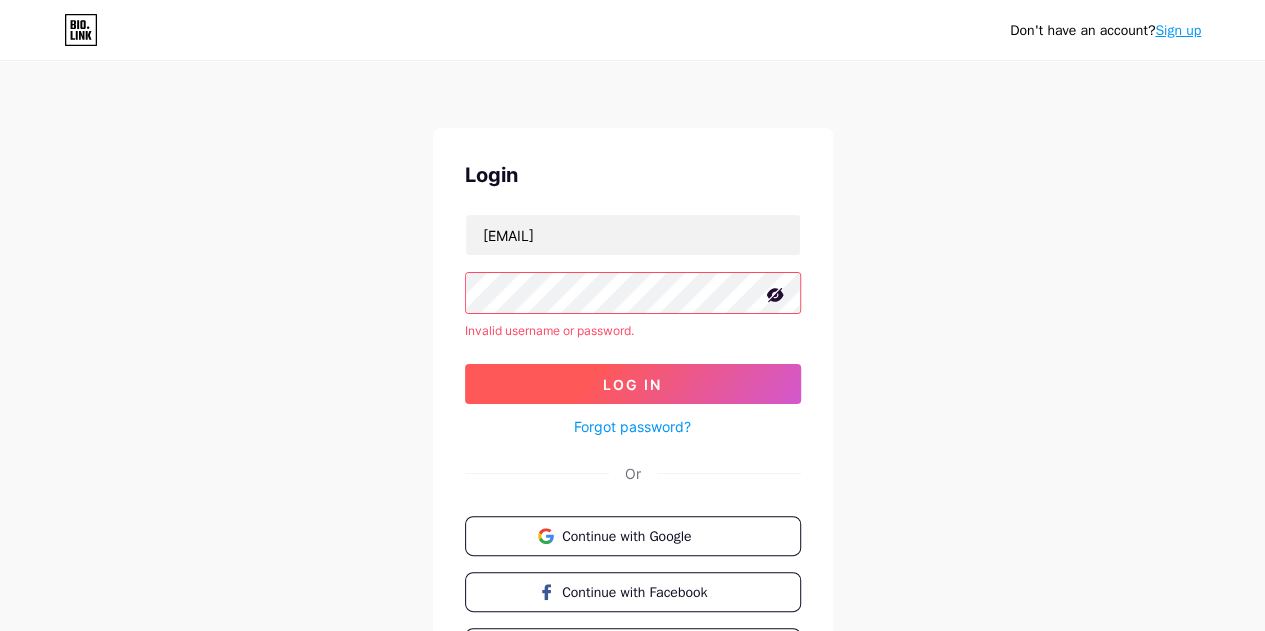 click on "Log In" at bounding box center [632, 384] 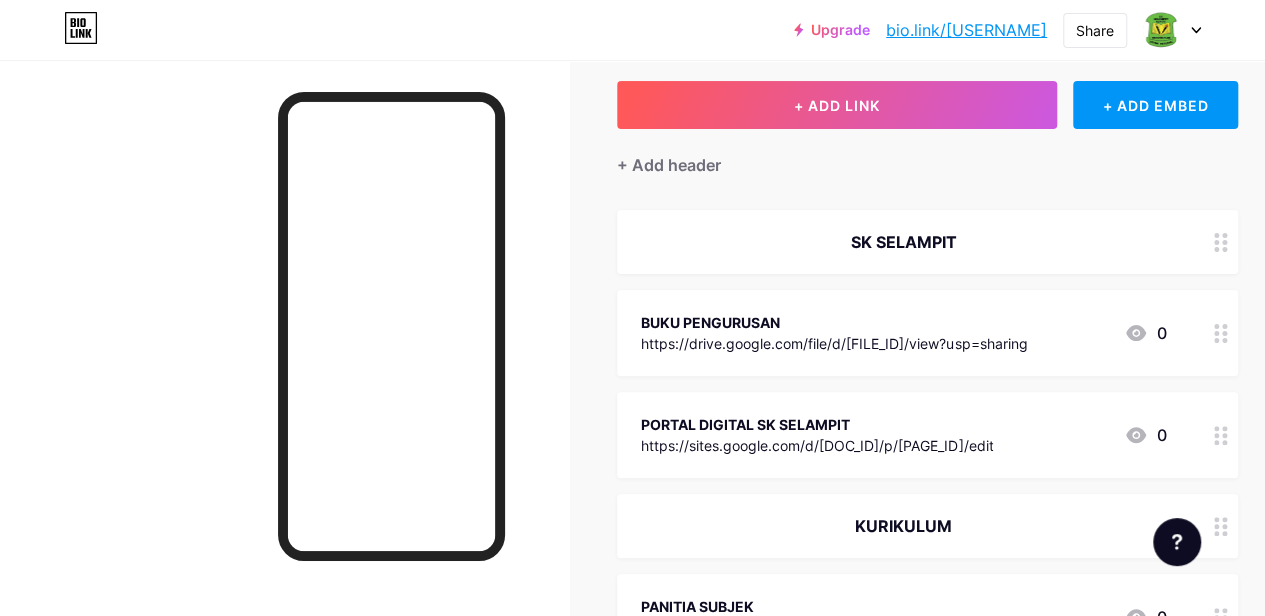 scroll, scrollTop: 0, scrollLeft: 0, axis: both 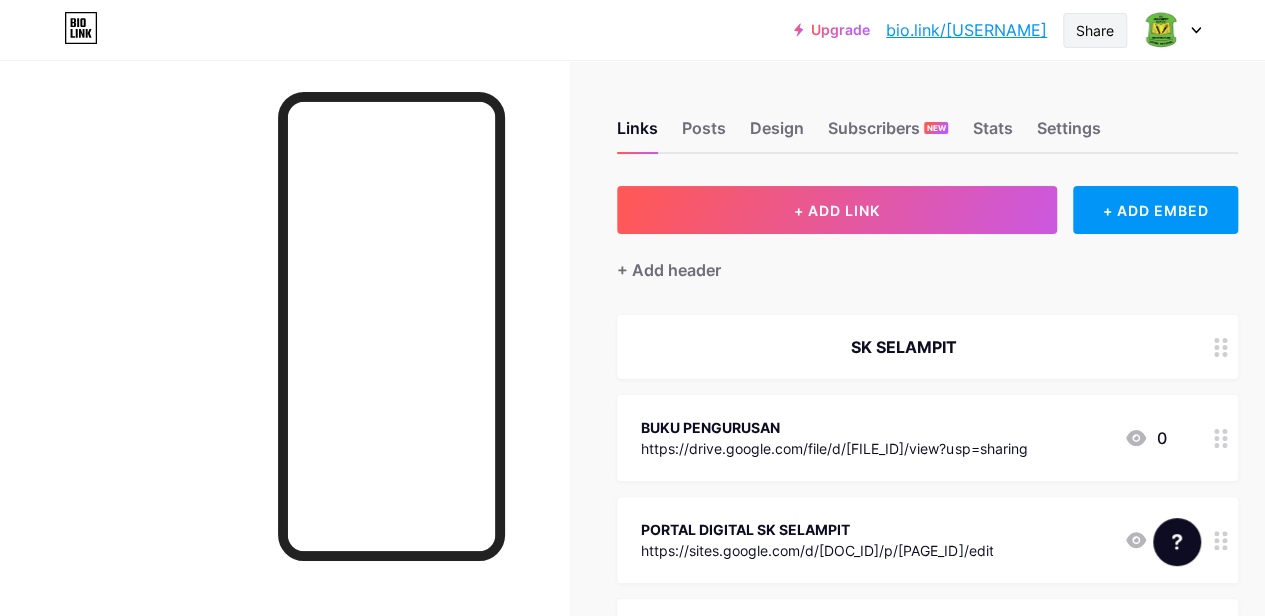click on "Share" at bounding box center [1095, 30] 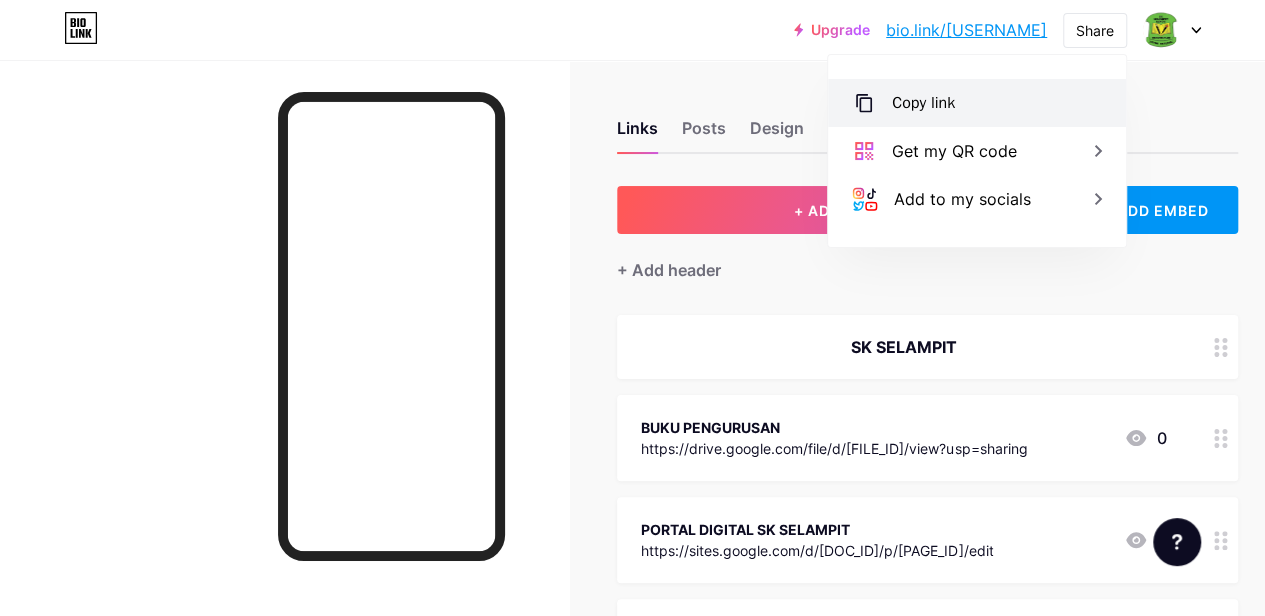 click on "Copy link" at bounding box center (923, 103) 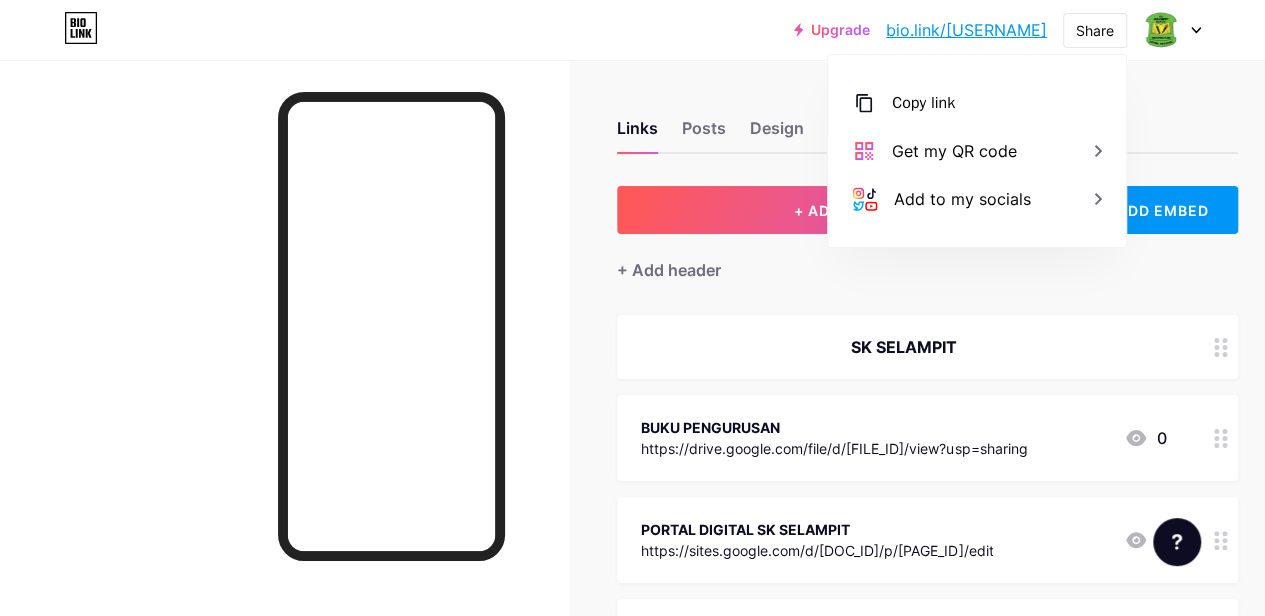 click on "SK SELAMPIT" at bounding box center (903, 347) 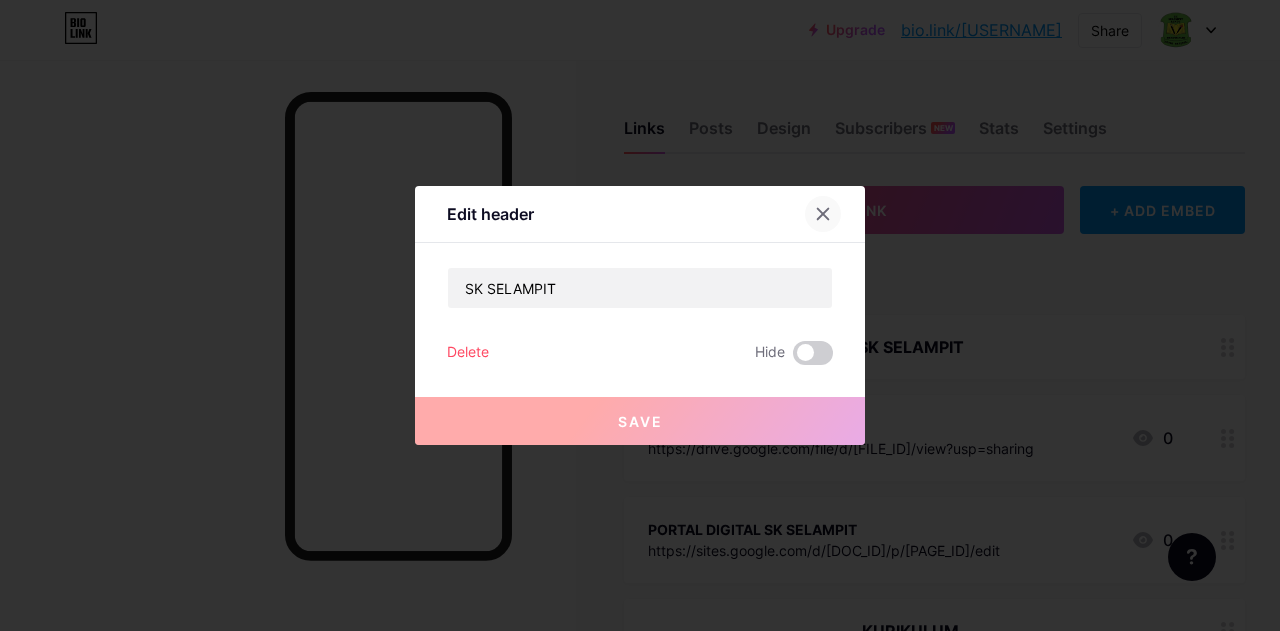 click at bounding box center (823, 214) 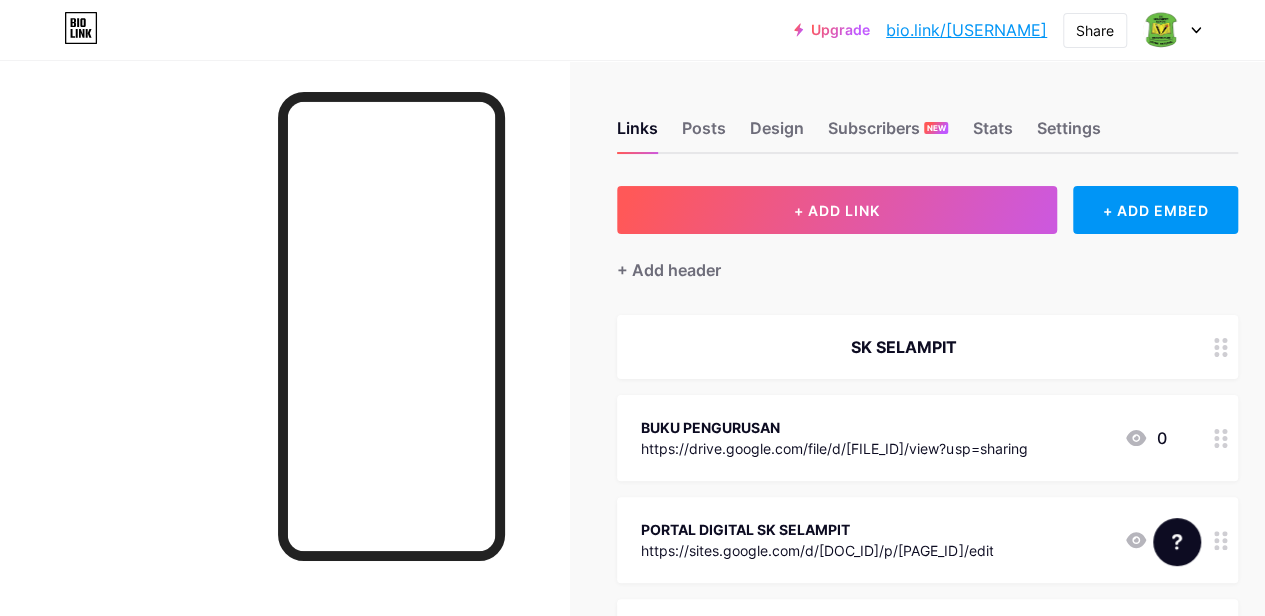 click at bounding box center (1221, 347) 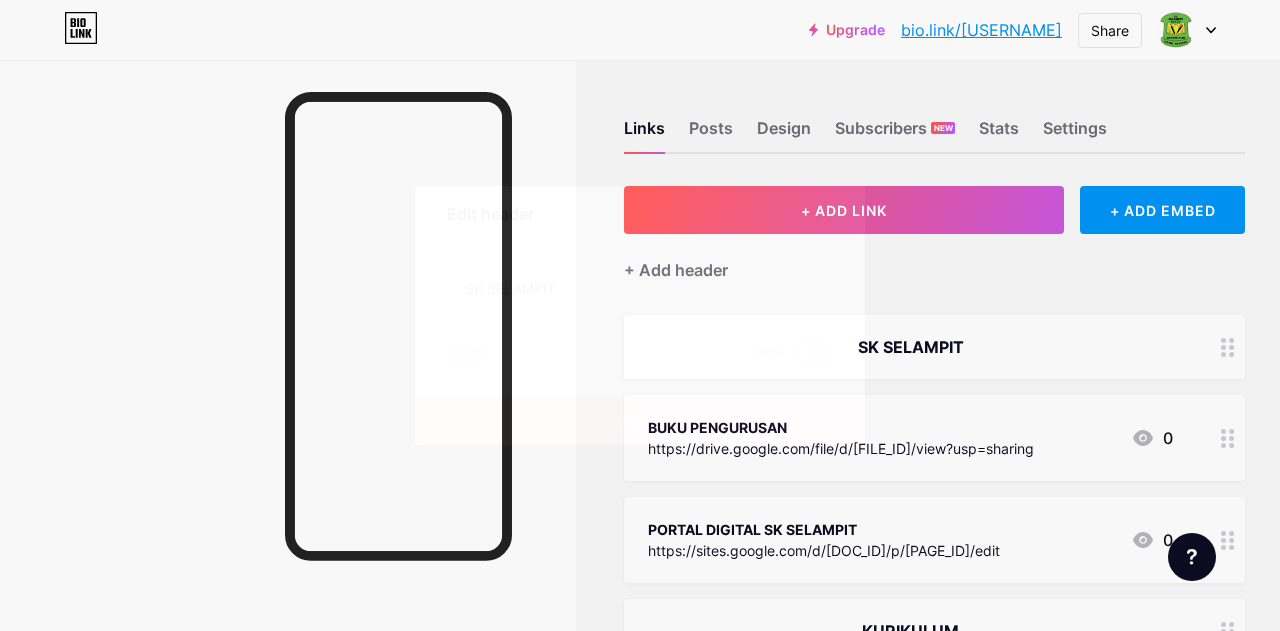 click at bounding box center [823, 214] 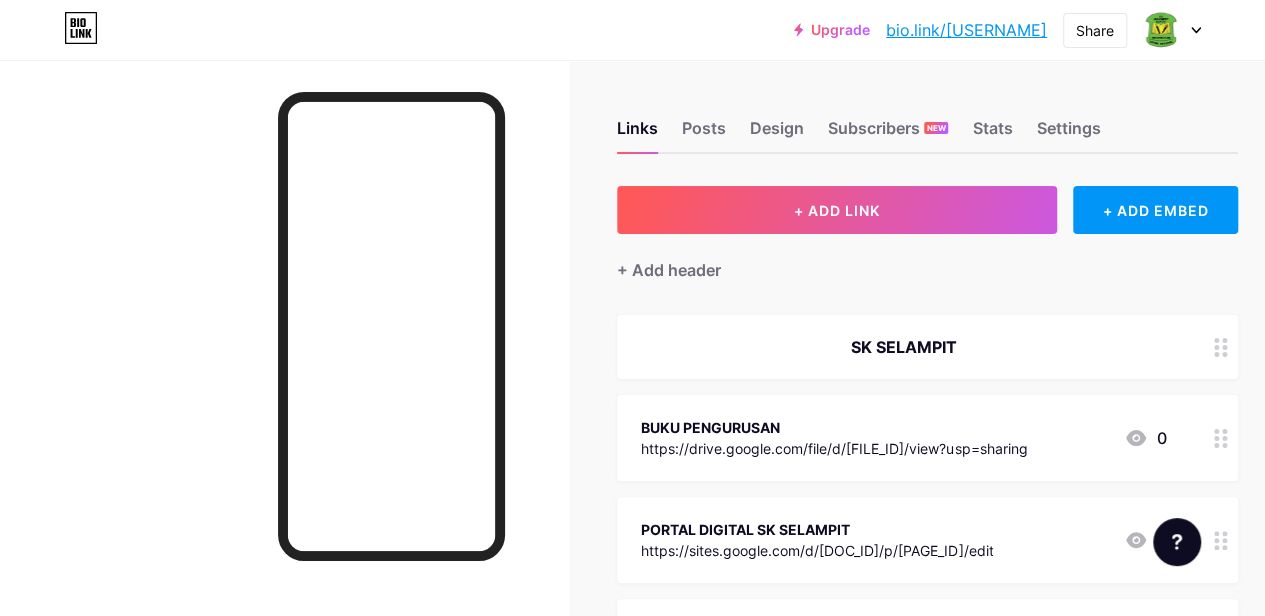click at bounding box center [1196, 30] 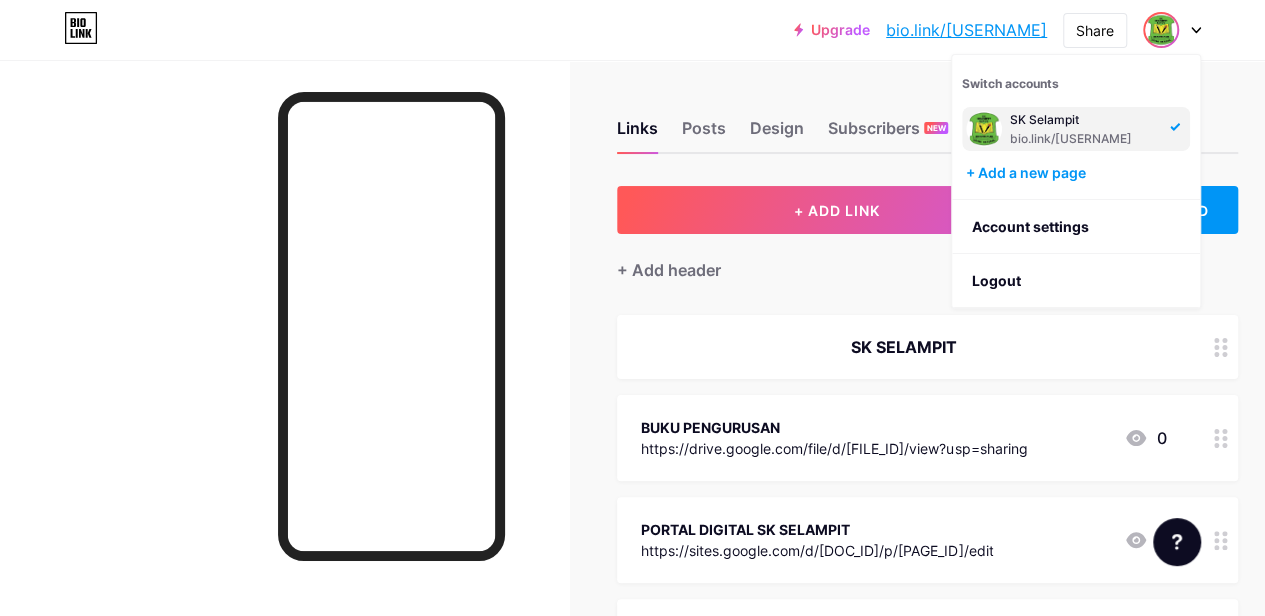 click on "Upgrade   bio.link/[USERNAME]...   bio.link/[USERNAME]   Share               Switch accounts     SK Selampit   bio.link/[USERNAME]       + Add a new page        Account settings   Logout" at bounding box center [632, 30] 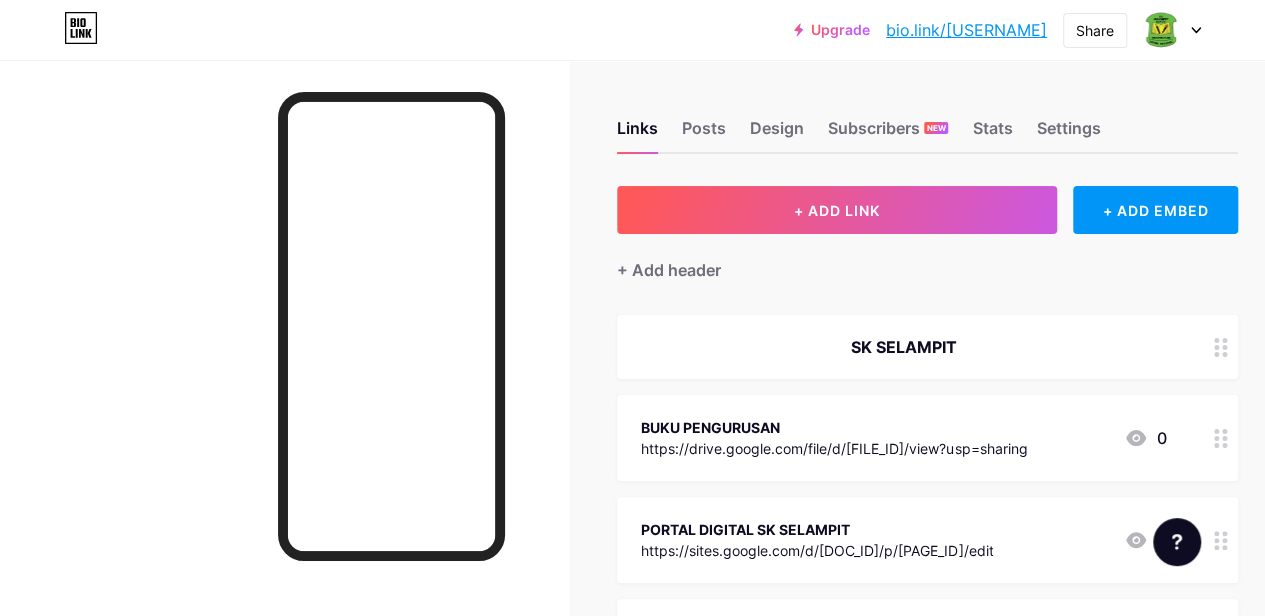 click on "Upgrade   bio.link/[USERNAME]...   bio.link/[USERNAME]   Share               Switch accounts     SK Selampit   bio.link/[USERNAME]       + Add a new page        Account settings   Logout" at bounding box center [632, 30] 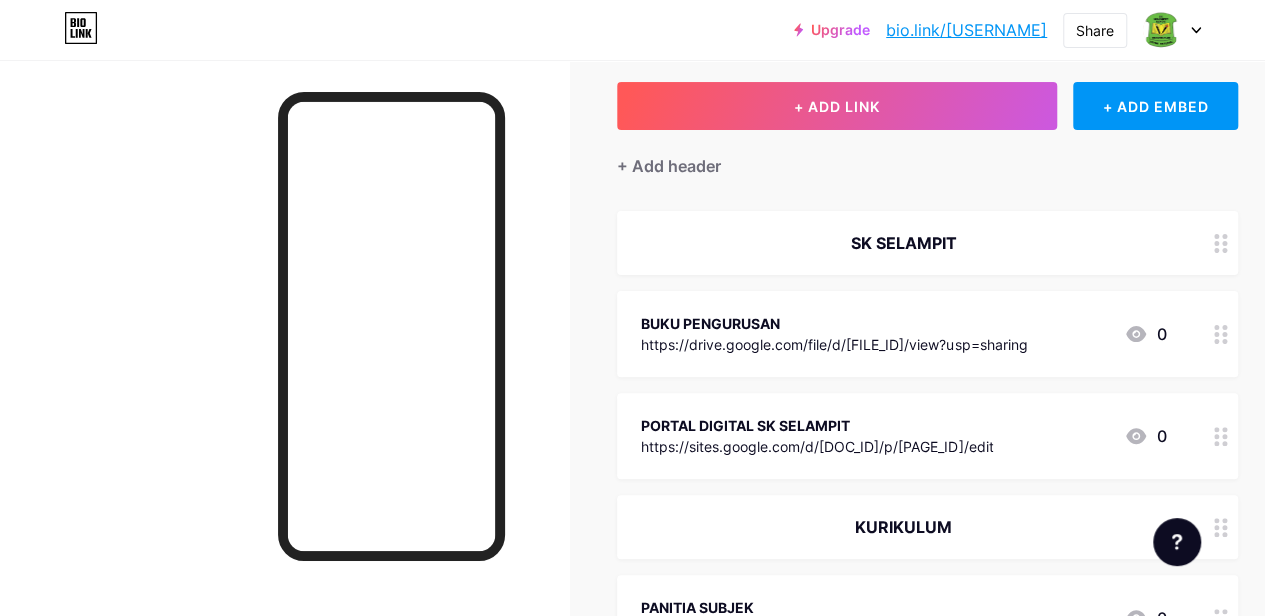 scroll, scrollTop: 100, scrollLeft: 0, axis: vertical 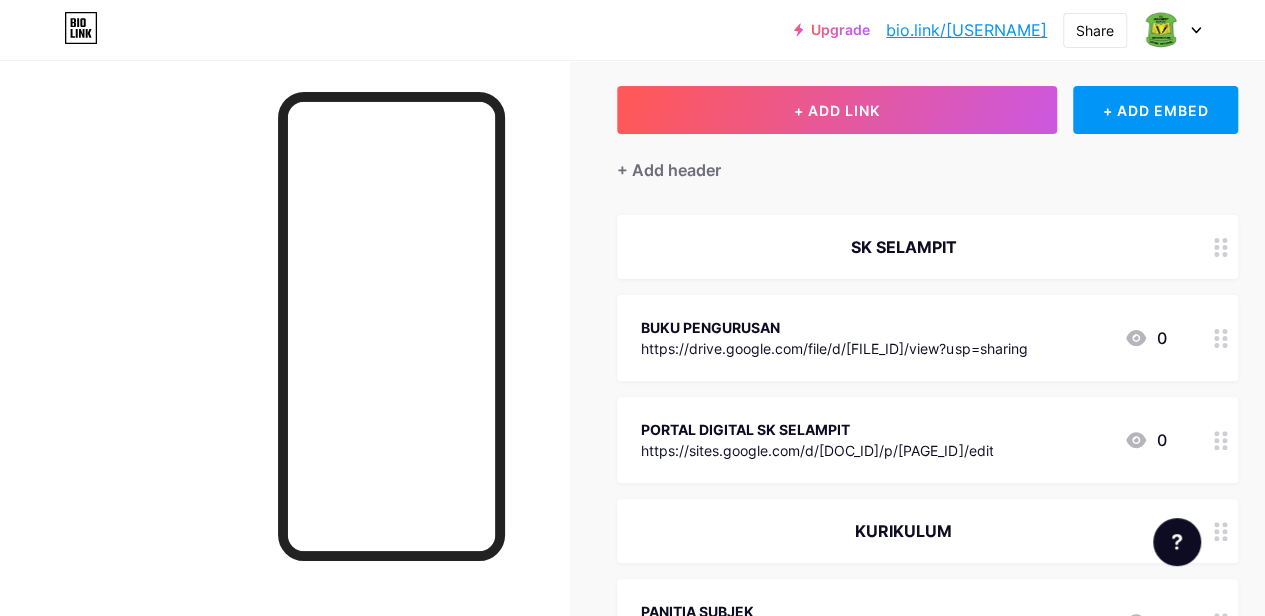 click on "SK SELAMPIT" at bounding box center [903, 247] 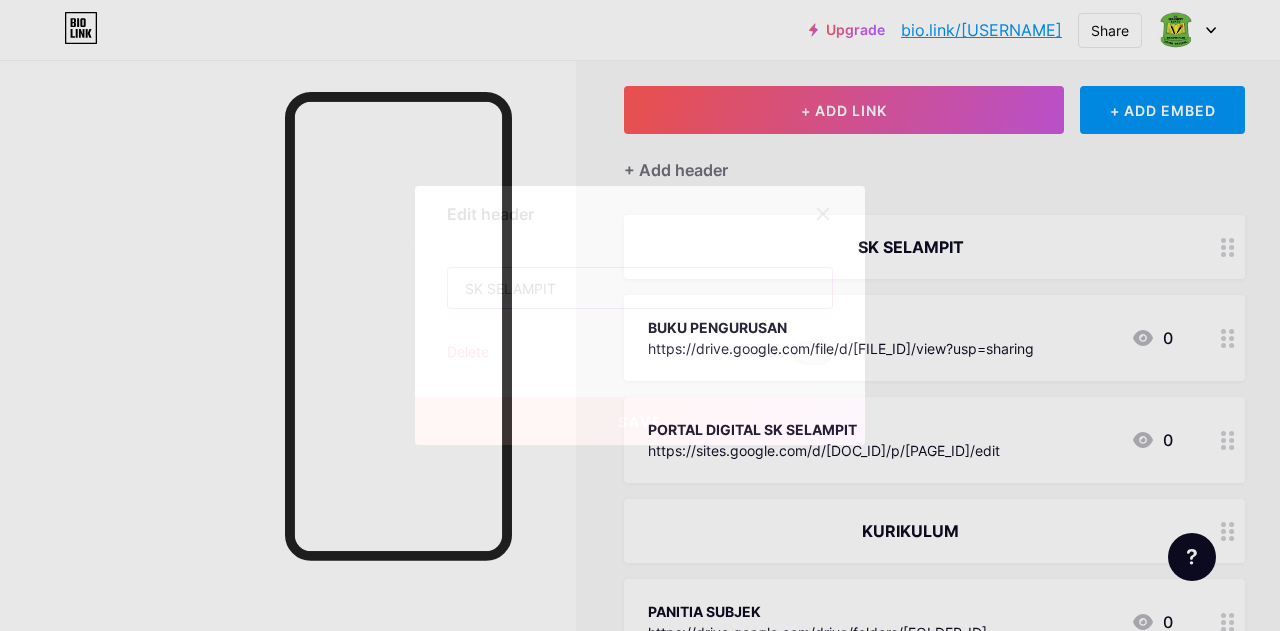 drag, startPoint x: 557, startPoint y: 285, endPoint x: 361, endPoint y: 297, distance: 196.367 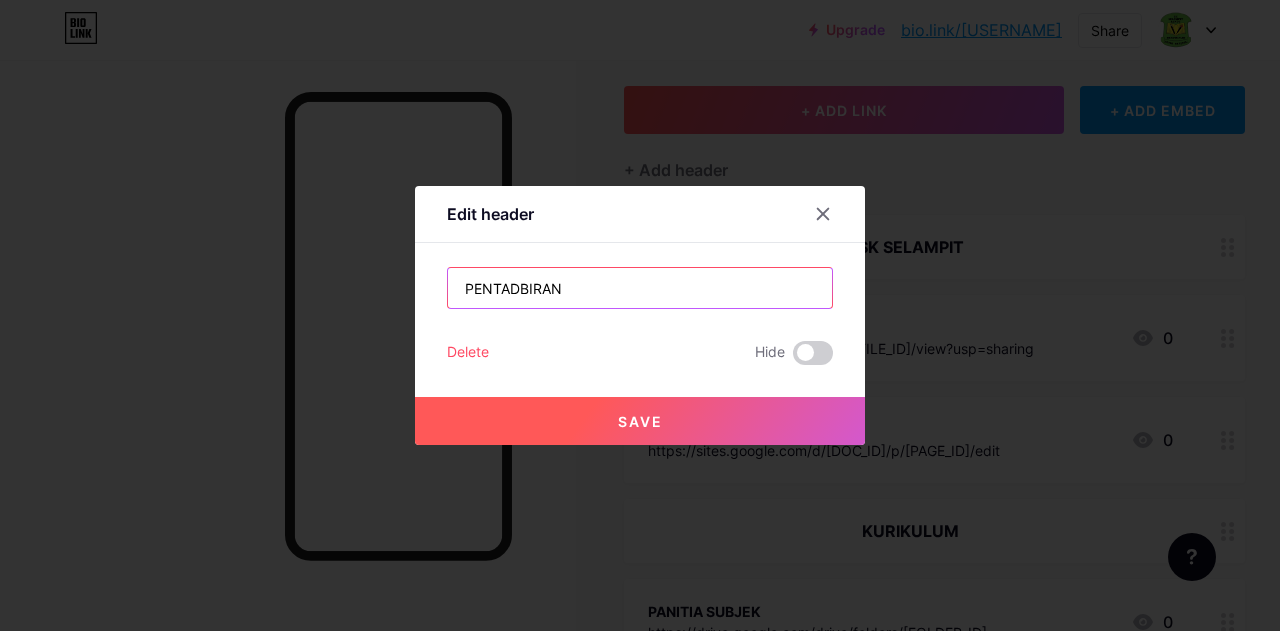 type on "PENTADBIRAN" 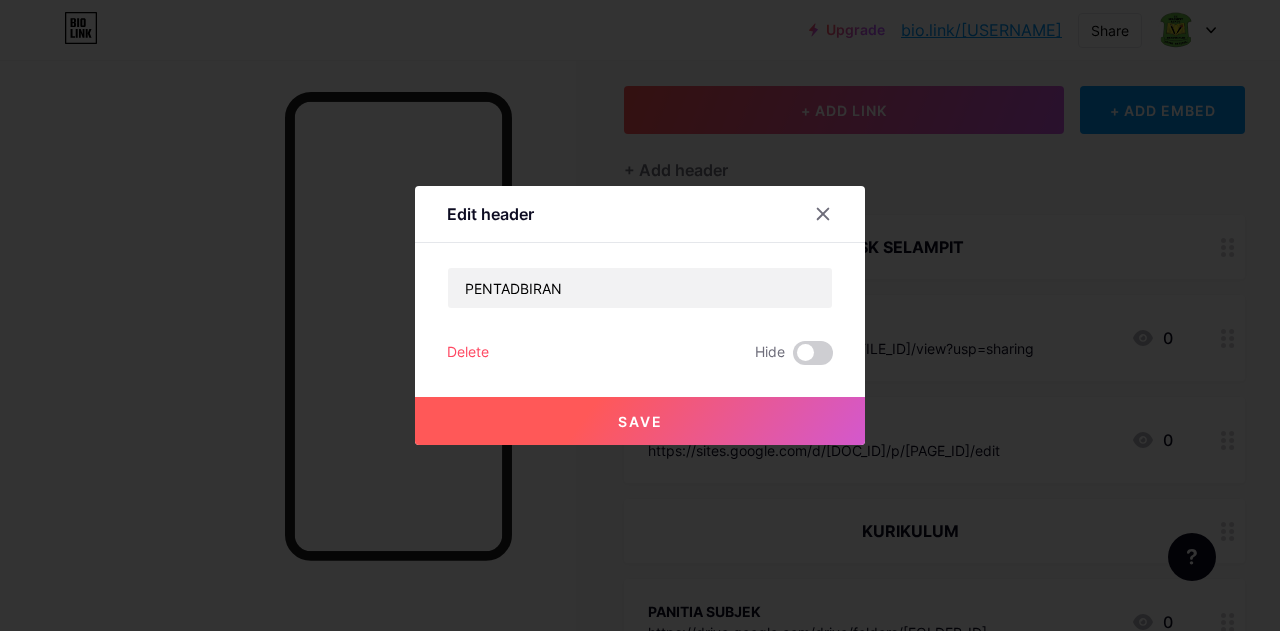 click on "Save" at bounding box center [640, 421] 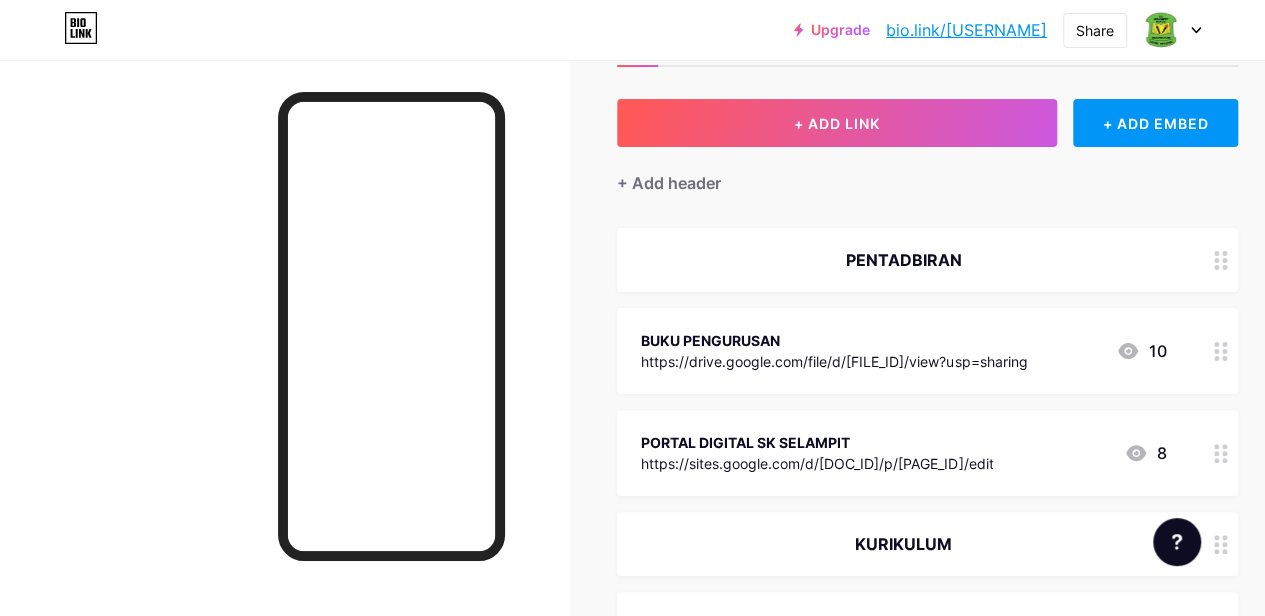scroll, scrollTop: 0, scrollLeft: 0, axis: both 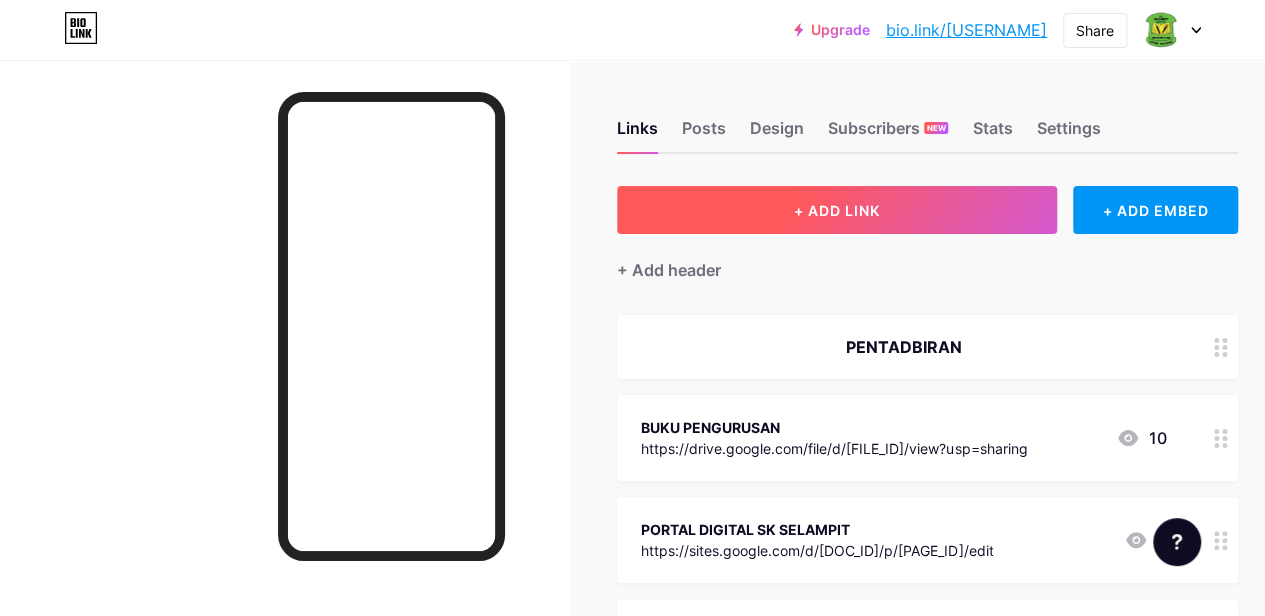 click on "+ ADD LINK" at bounding box center [837, 210] 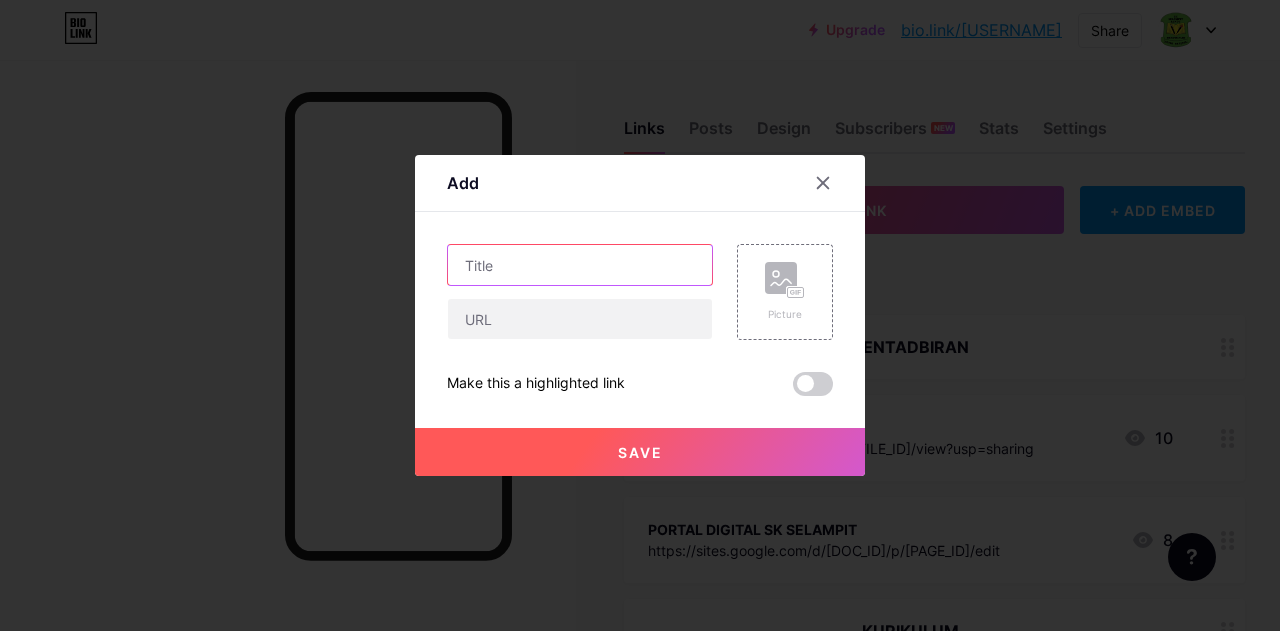 click at bounding box center (580, 265) 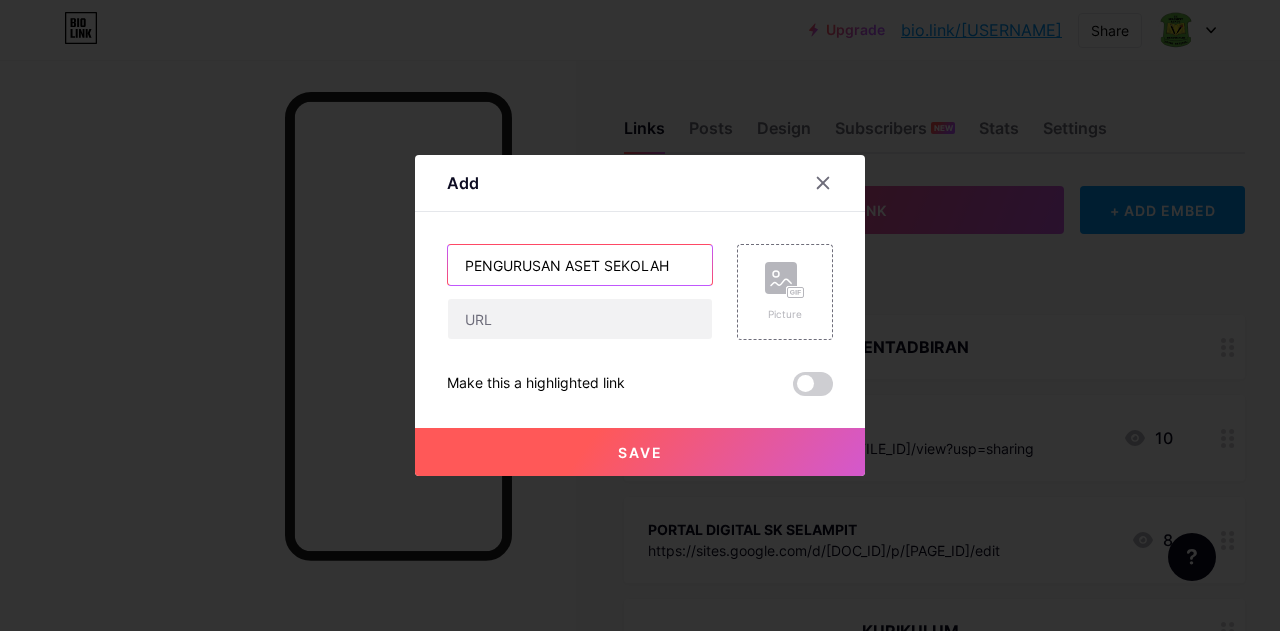 type on "PENGURUSAN ASET SEKOLAH" 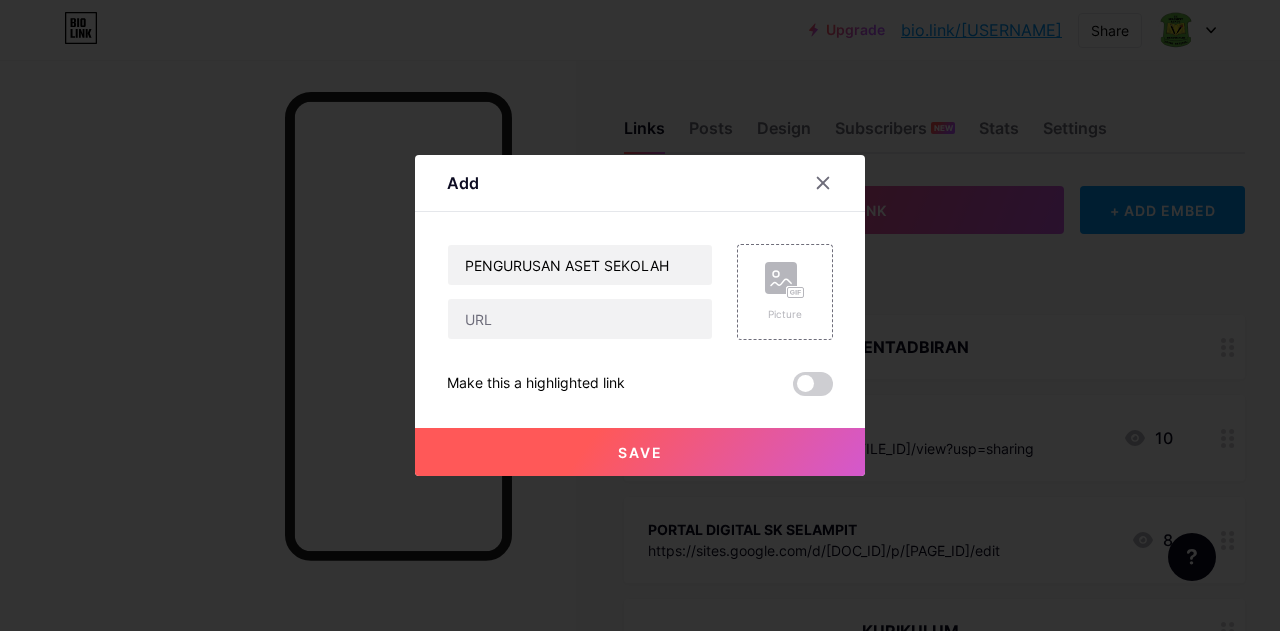 click at bounding box center (580, 319) 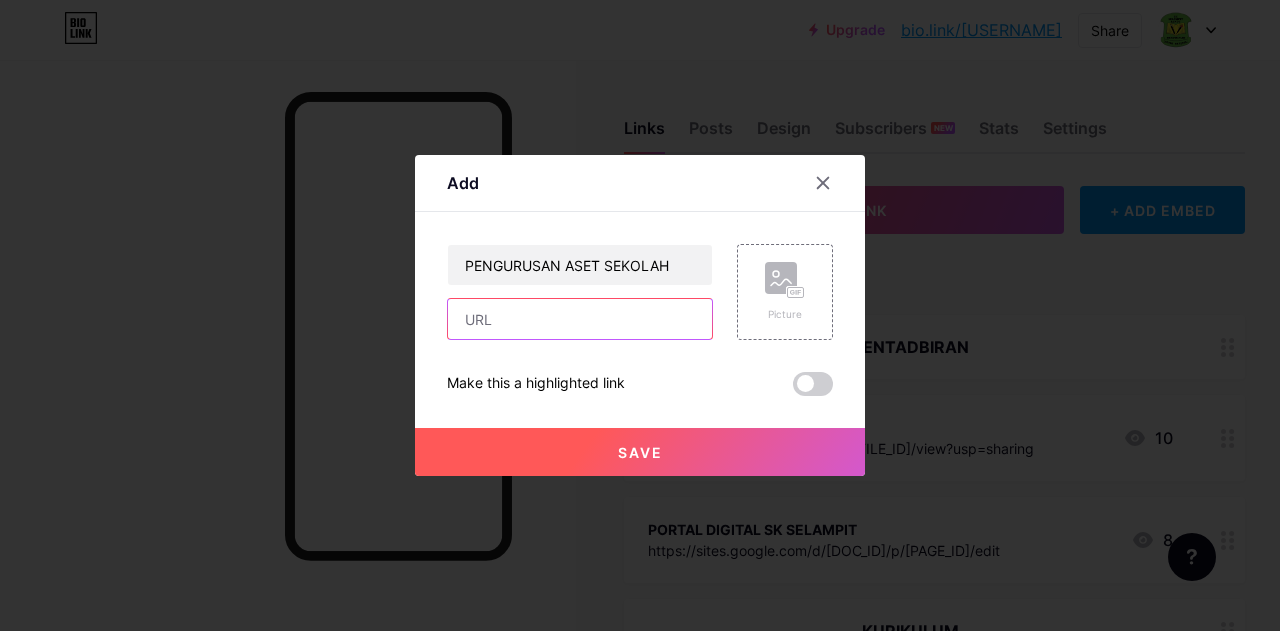click at bounding box center [580, 319] 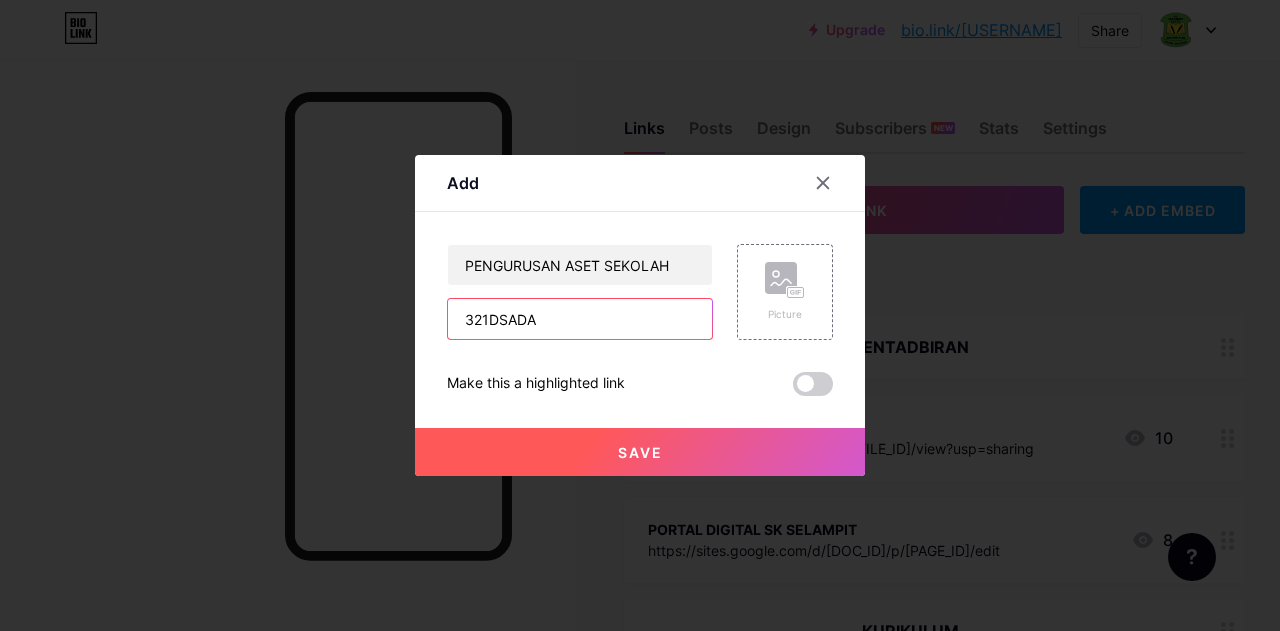 type on "321DSADA" 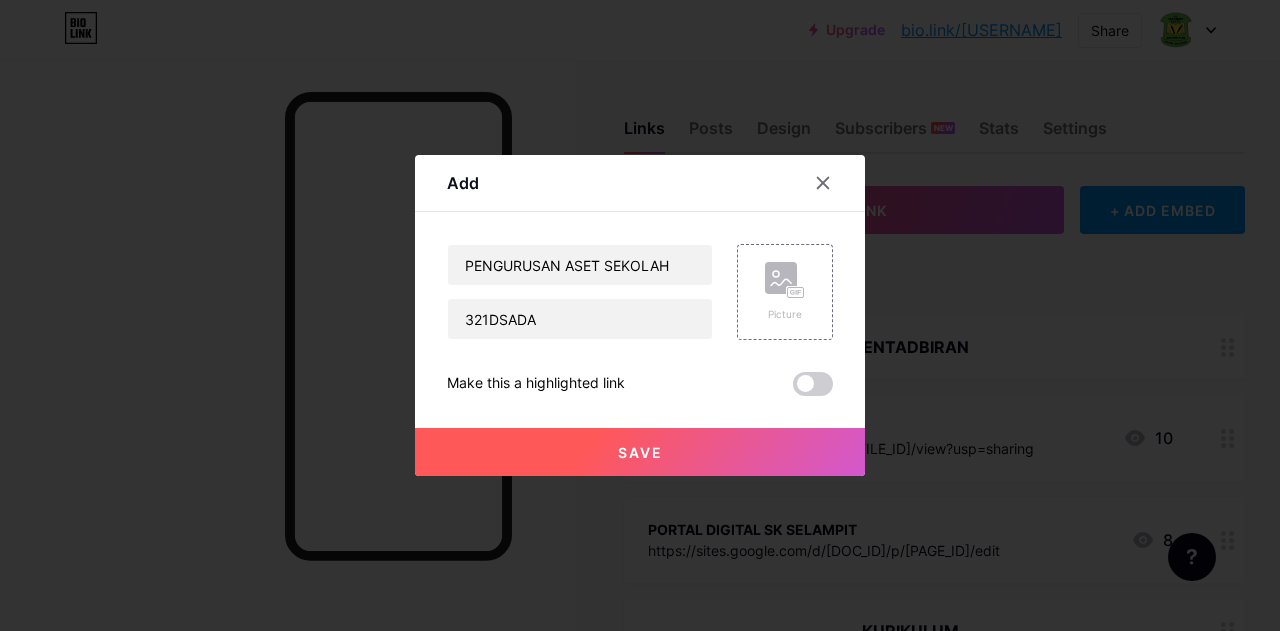 click on "Save" at bounding box center [640, 452] 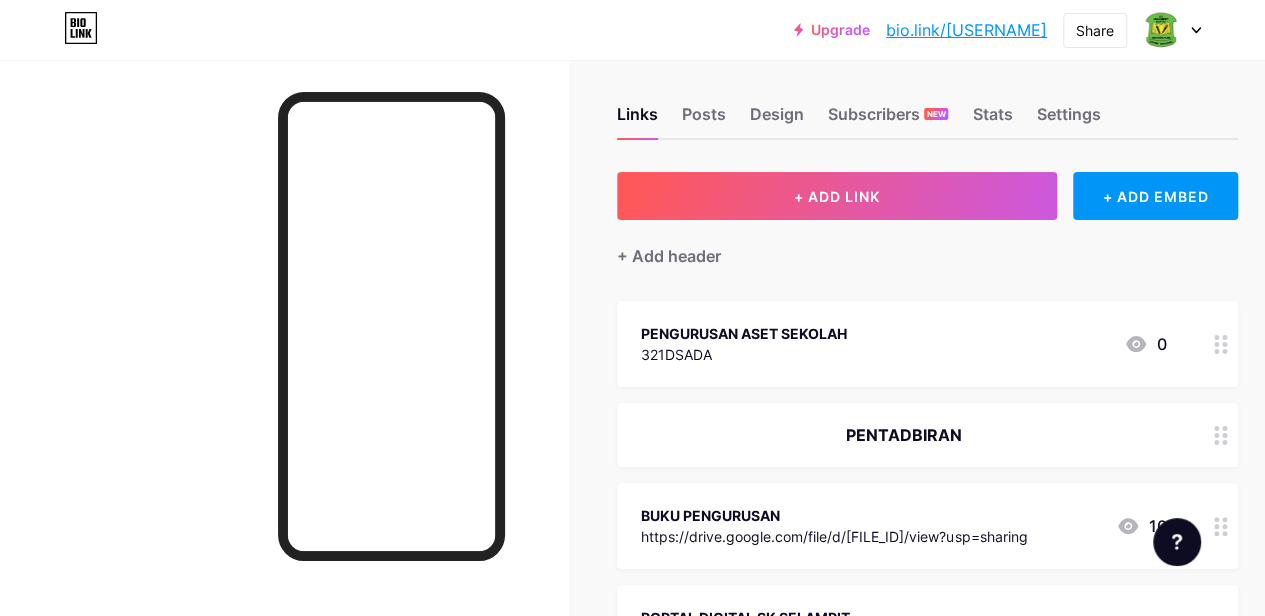 scroll, scrollTop: 200, scrollLeft: 0, axis: vertical 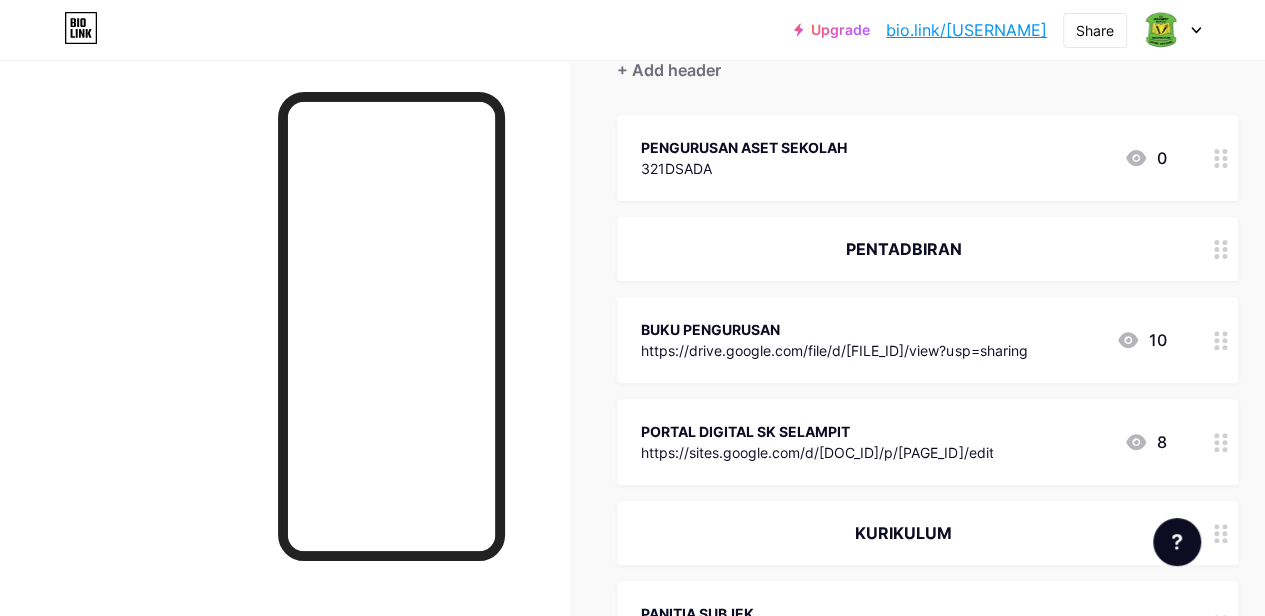 drag, startPoint x: 818, startPoint y: 137, endPoint x: 804, endPoint y: 171, distance: 36.769554 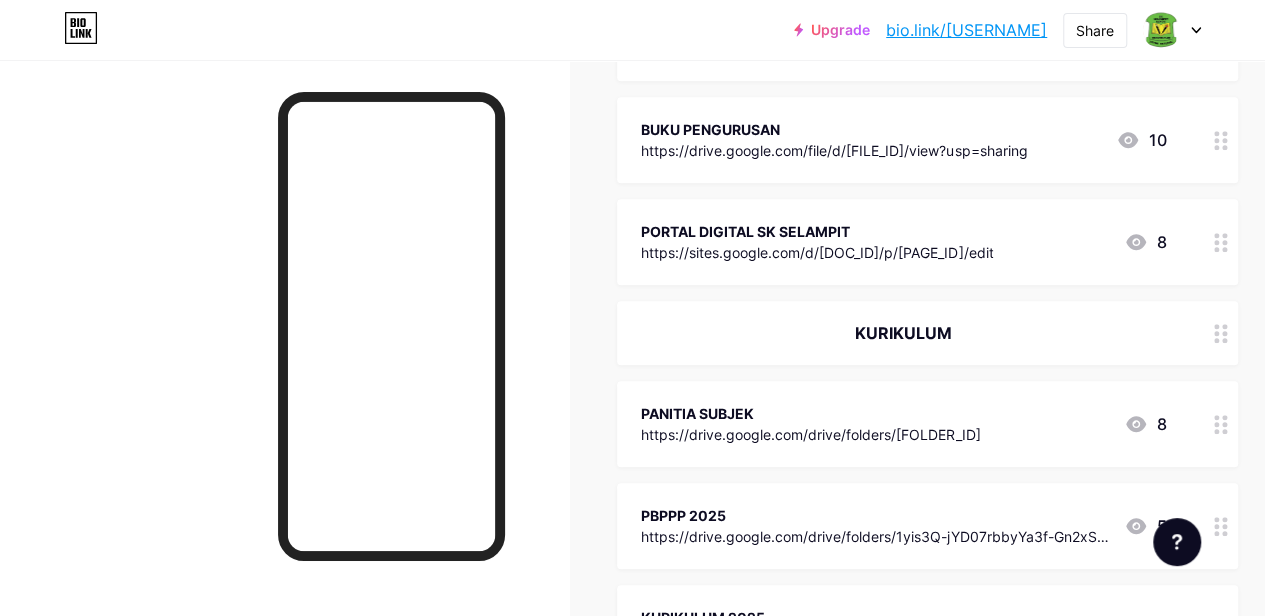 scroll, scrollTop: 200, scrollLeft: 0, axis: vertical 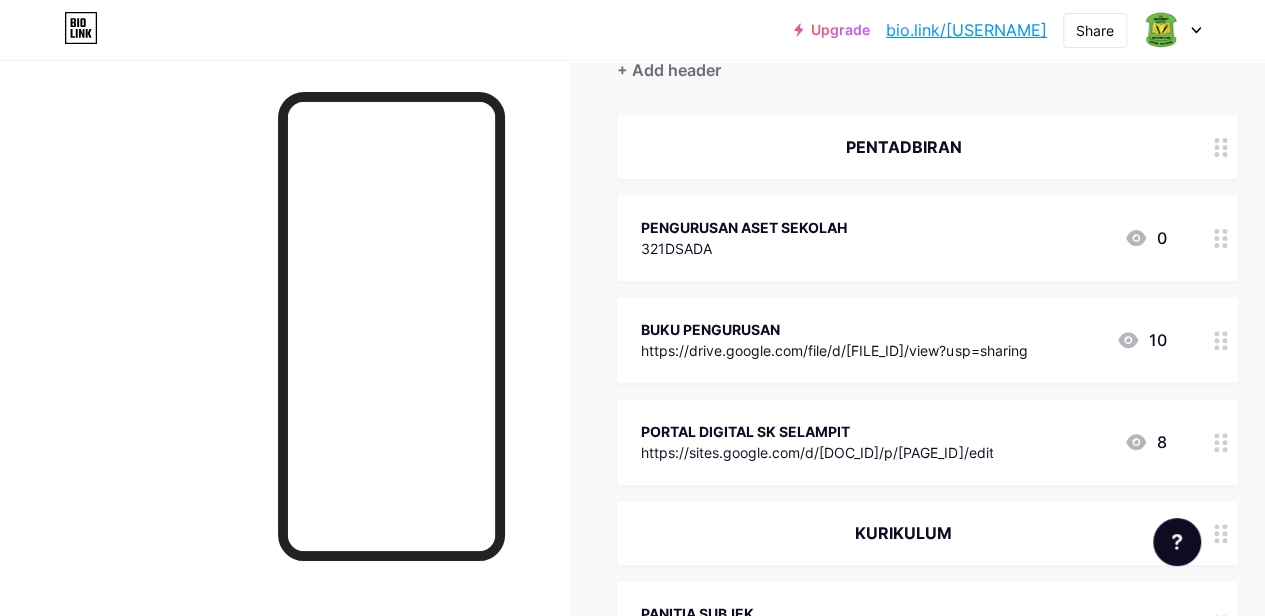 click on "PENGURUSAN ASET SEKOLAH
321DSADA
0" at bounding box center (903, 238) 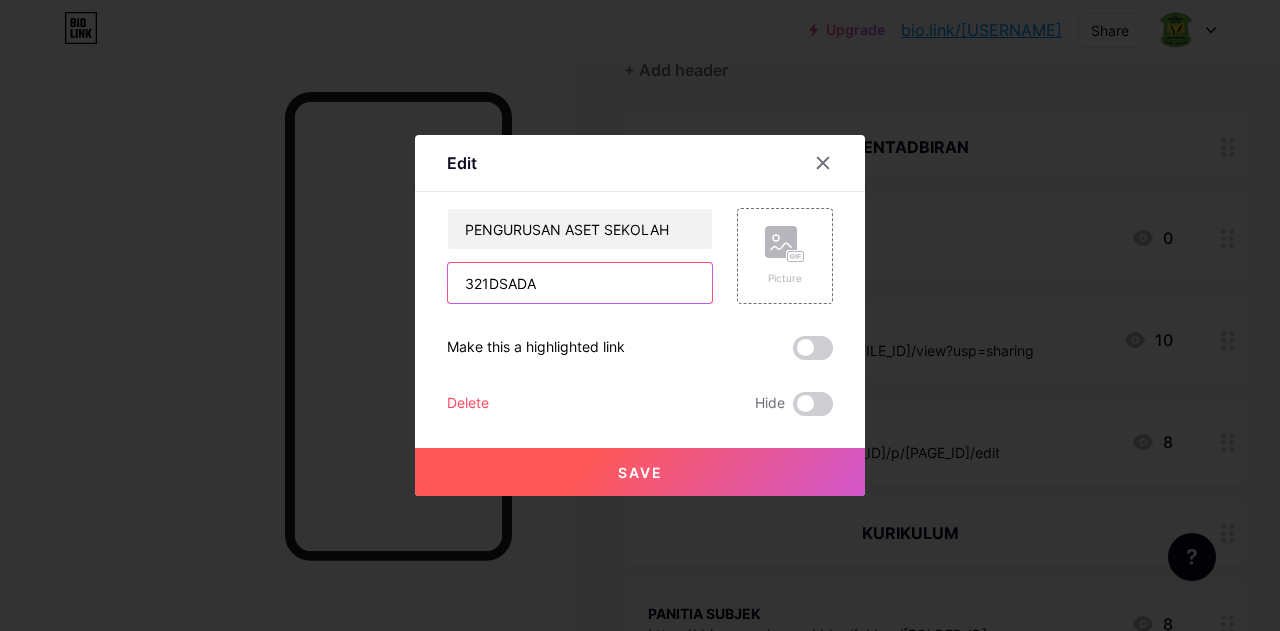 drag, startPoint x: 618, startPoint y: 286, endPoint x: 331, endPoint y: 299, distance: 287.29428 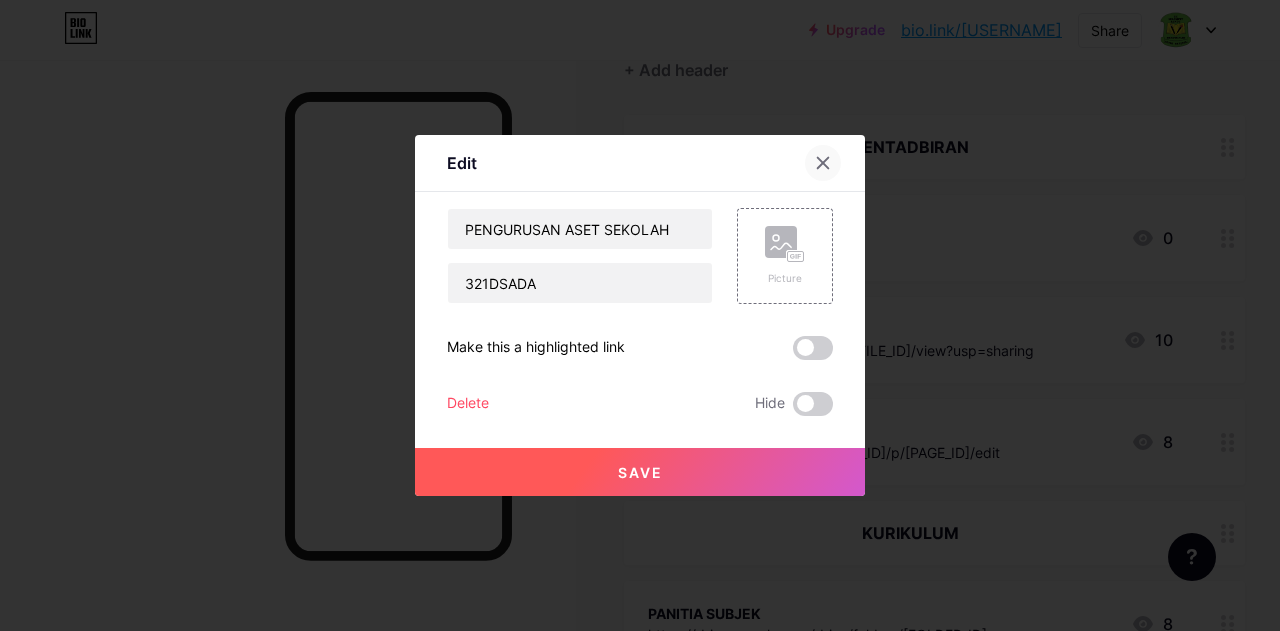 click at bounding box center [823, 163] 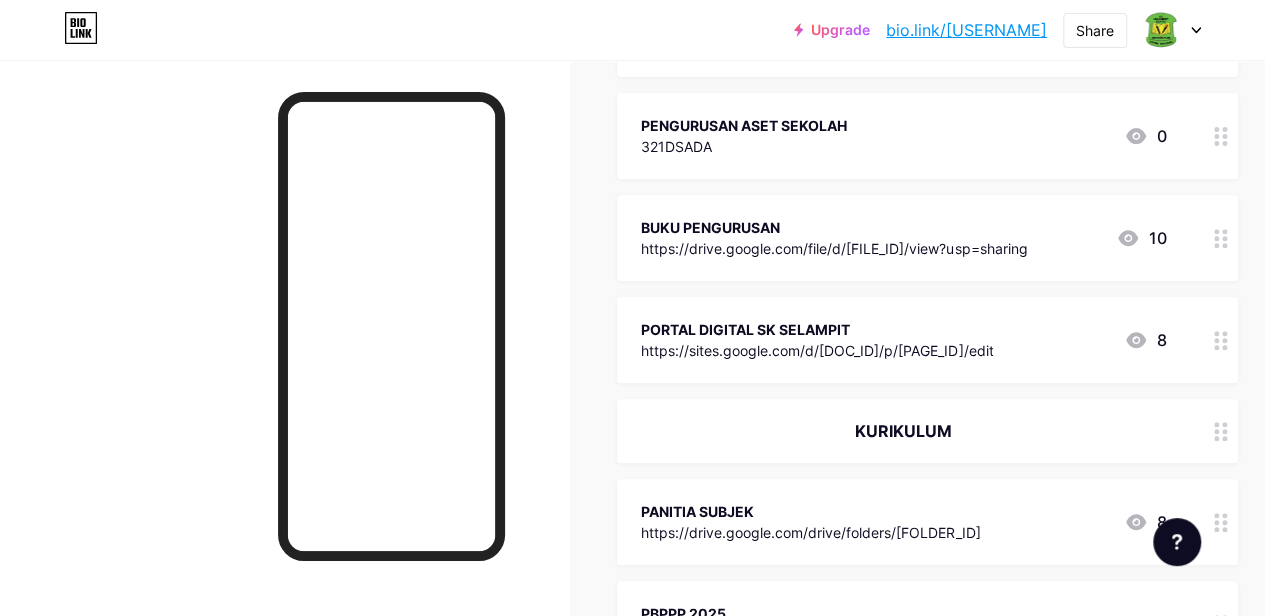 scroll, scrollTop: 400, scrollLeft: 0, axis: vertical 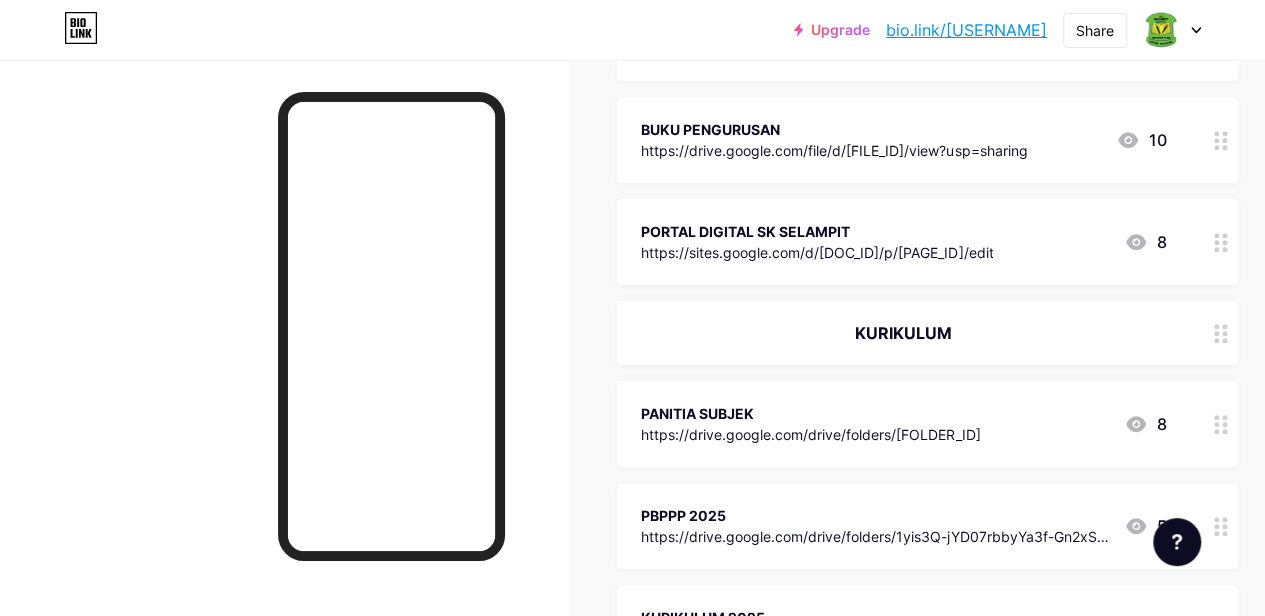 click on "PANITIA SUBJEK" at bounding box center (744, 27) 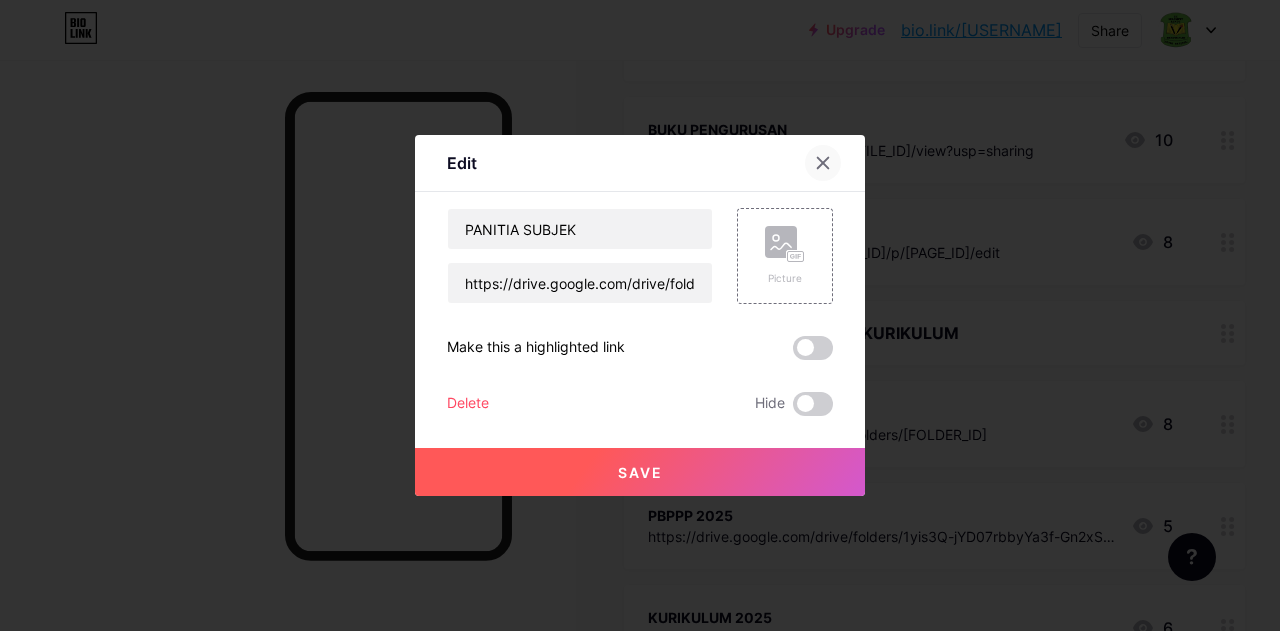 click at bounding box center (823, 163) 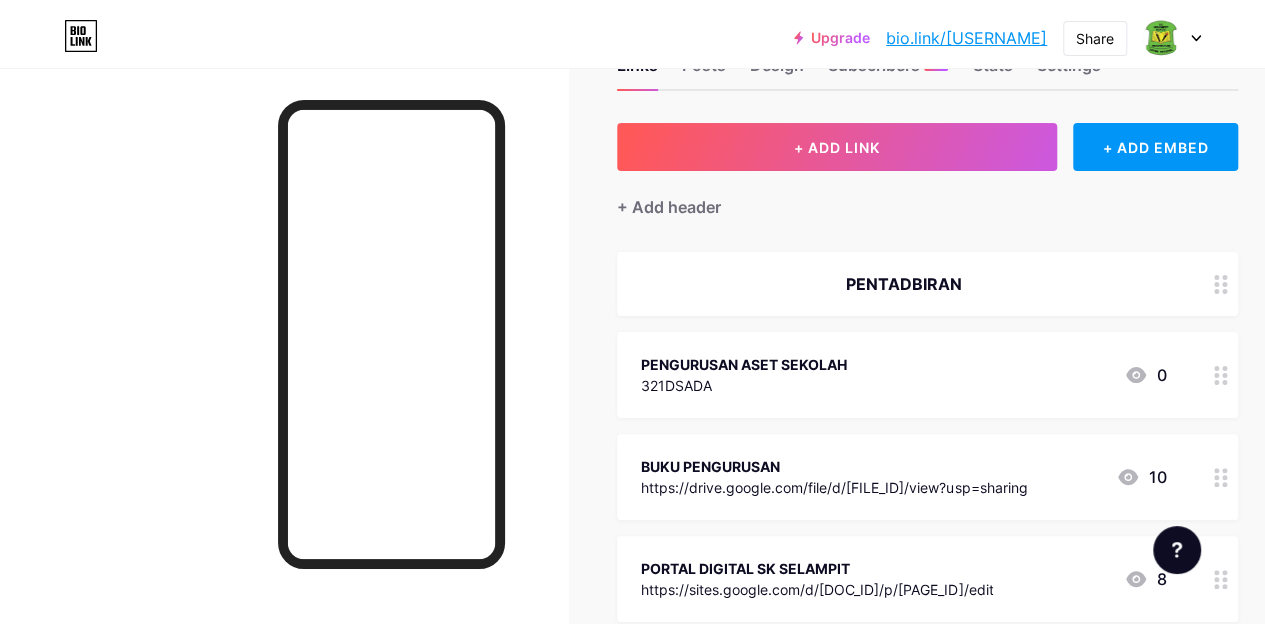 scroll, scrollTop: 0, scrollLeft: 0, axis: both 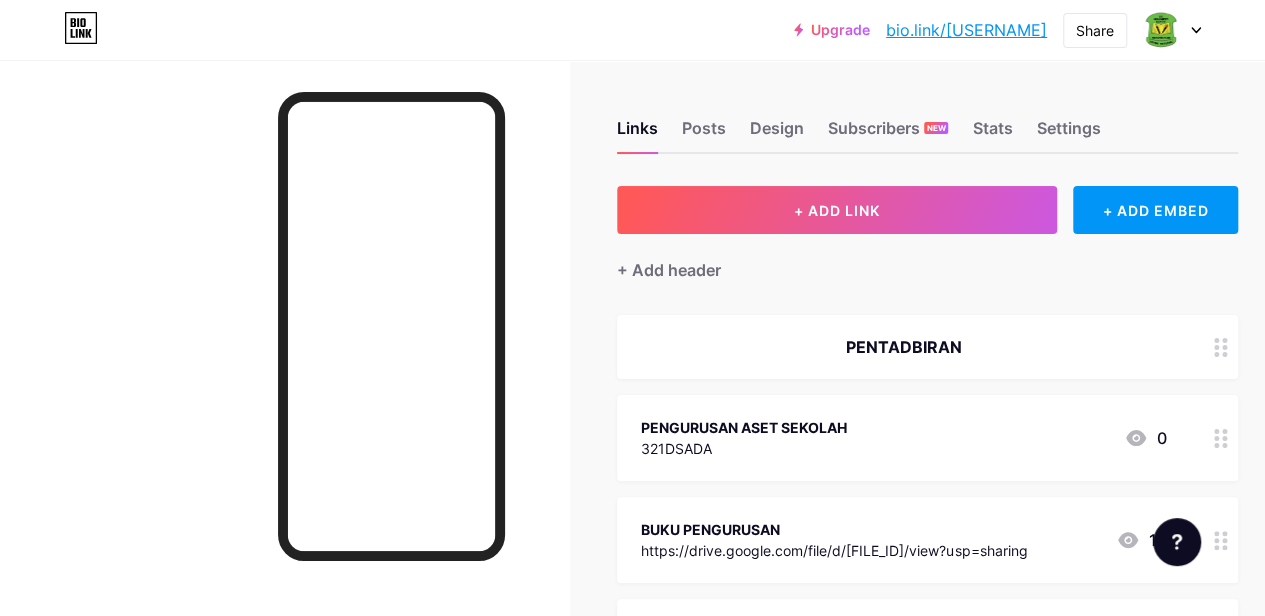click at bounding box center [1172, 30] 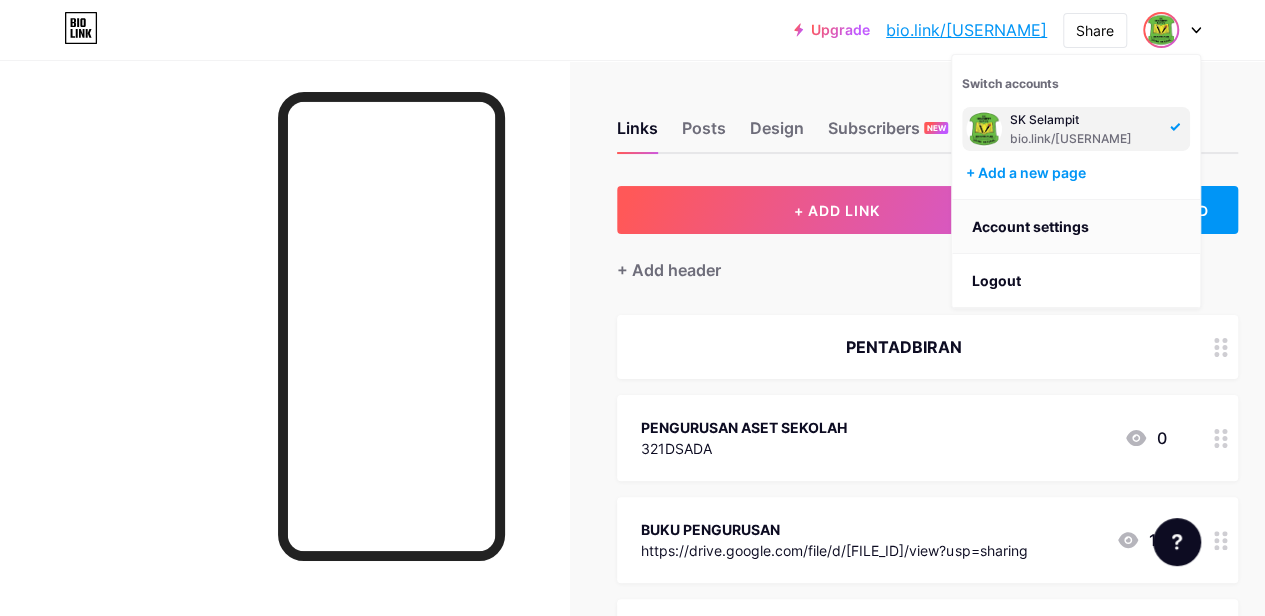 click on "Account settings" at bounding box center (1076, 227) 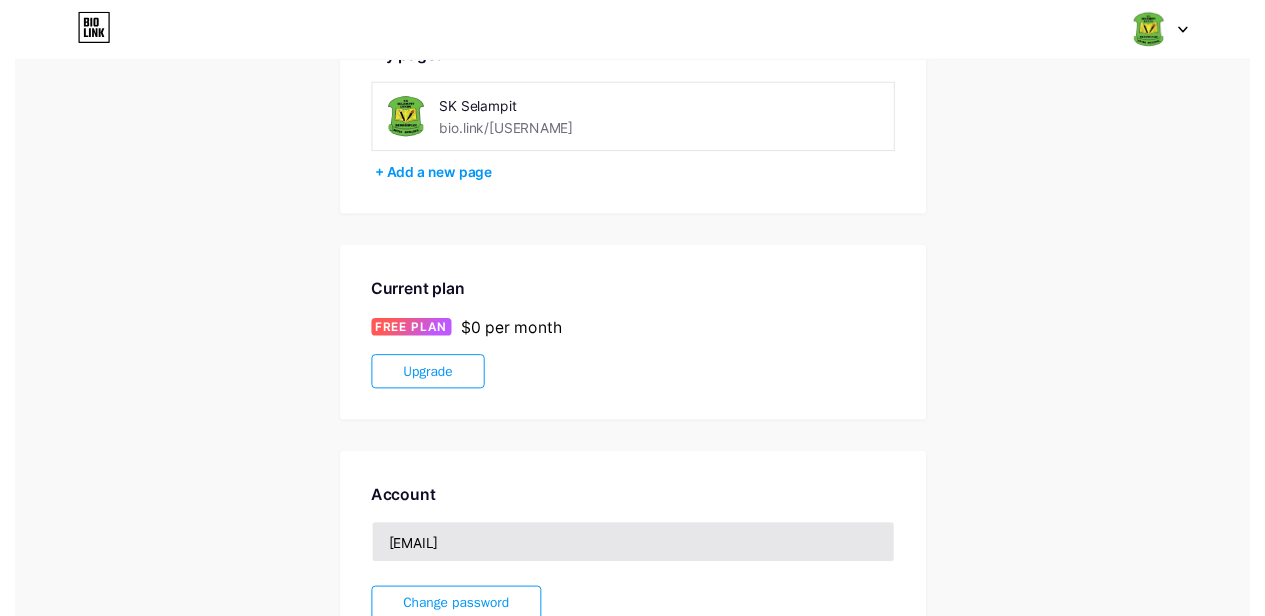 scroll, scrollTop: 0, scrollLeft: 0, axis: both 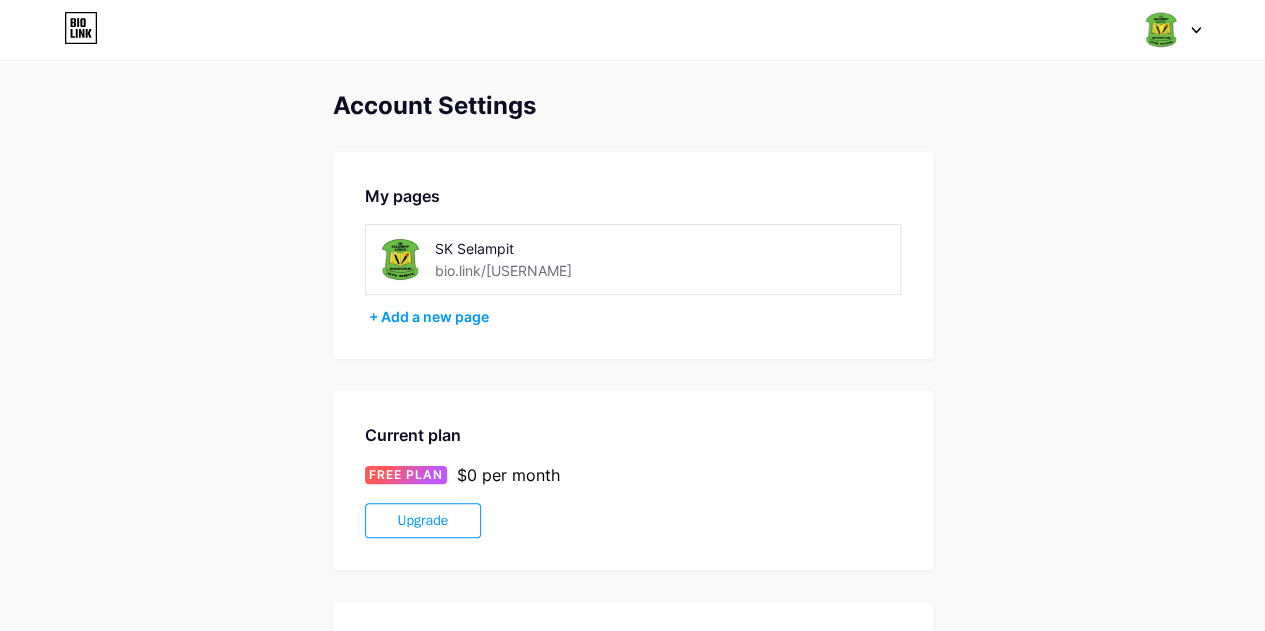 click on "My pages     SK Selampit   bio.link/[USERNAME]      + Add a new page" at bounding box center [633, 255] 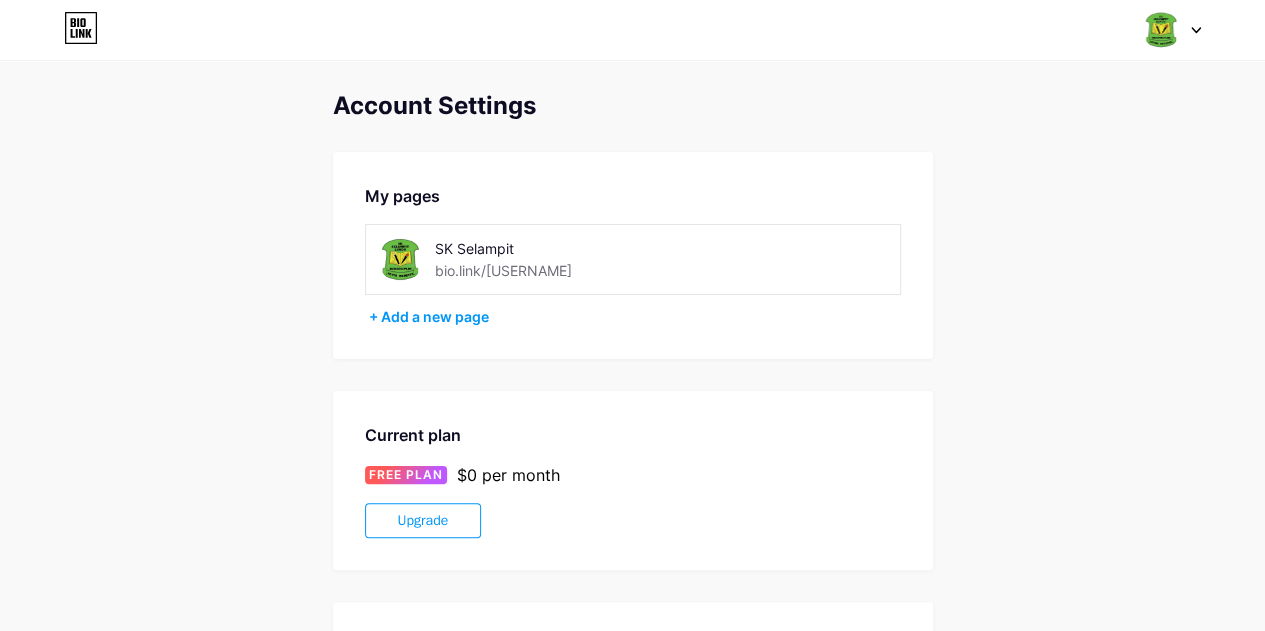 click on "SK Selampit" at bounding box center (543, 248) 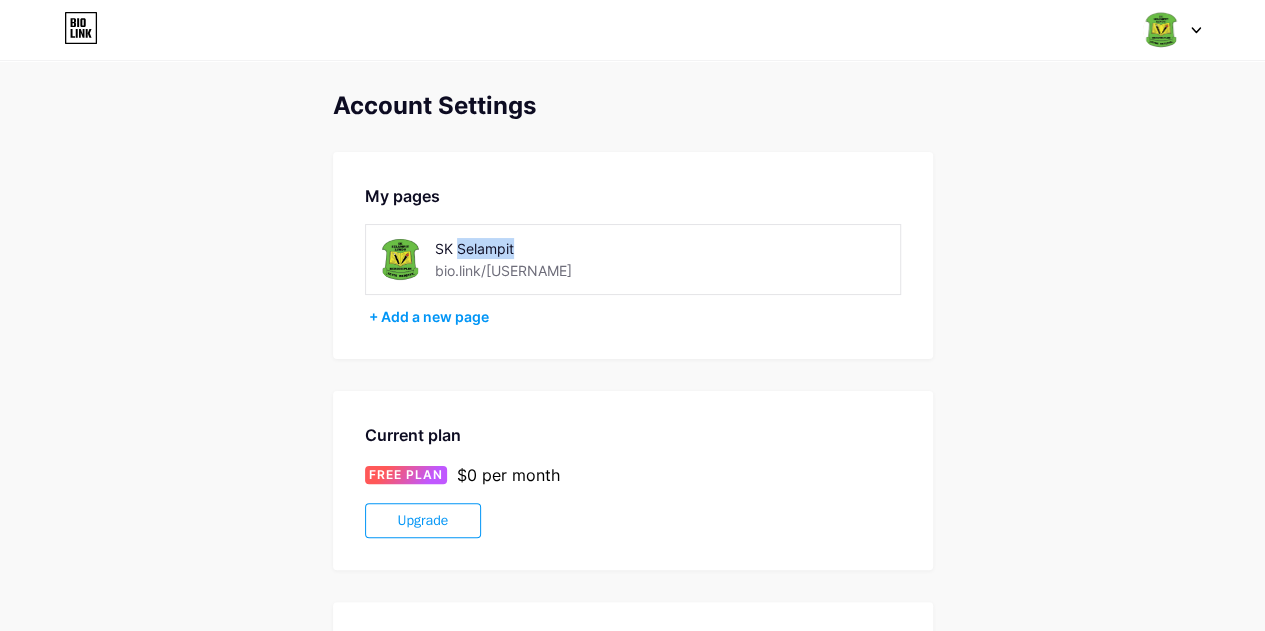 click on "SK Selampit" at bounding box center (543, 248) 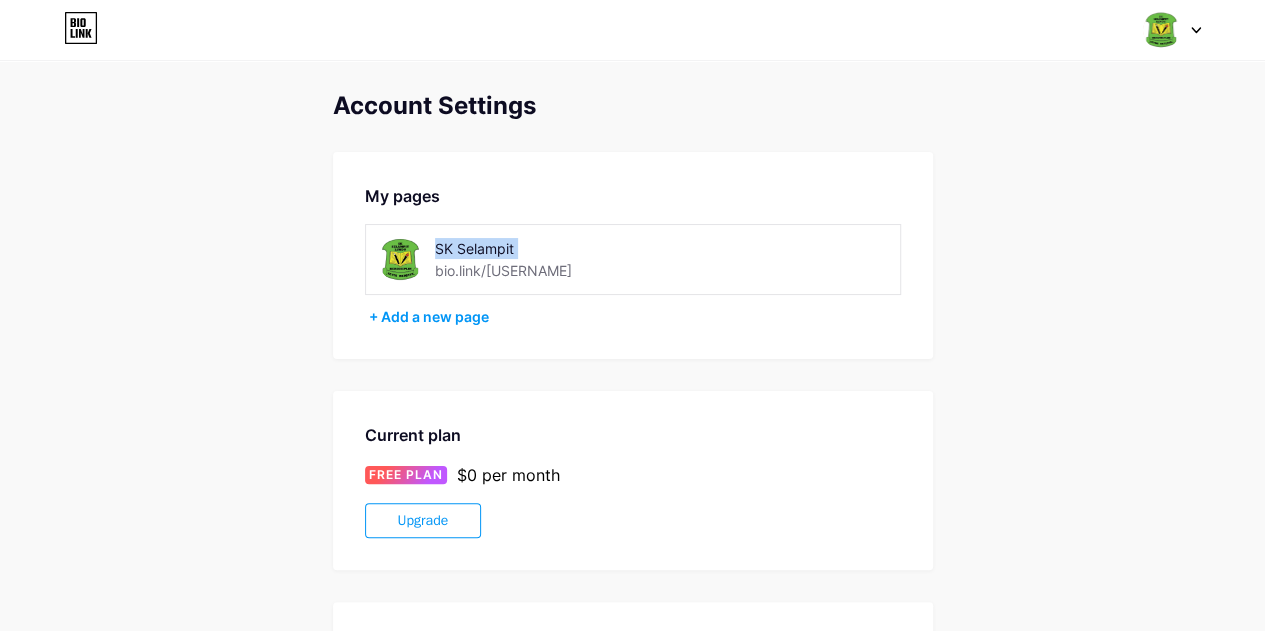 click on "SK Selampit" at bounding box center [543, 248] 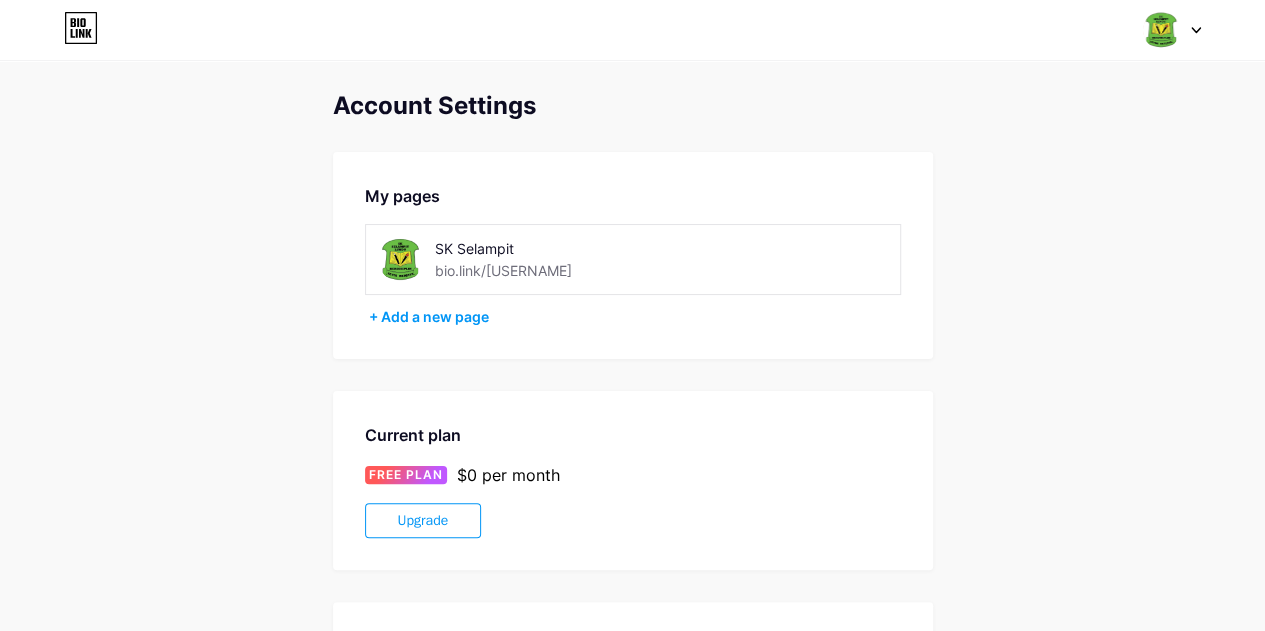 click on "Account Settings   My pages     SK Selampit   bio.link/[USERNAME]      + Add a new page            Current plan   FREE PLAN
$0 per month
Upgrade
Account   [EMAIL]
Change password
Danger Zone   Deleting your account permanently deletes your page and all your data.   Delete account" at bounding box center (633, 563) 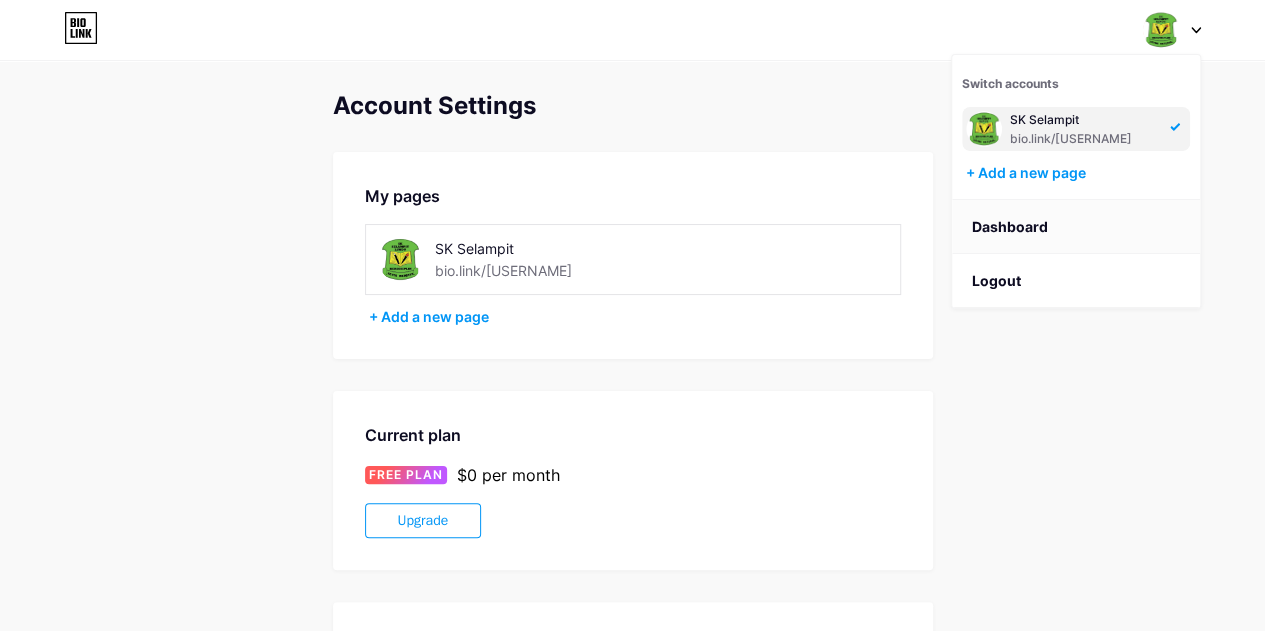 click on "Dashboard" at bounding box center [1076, 227] 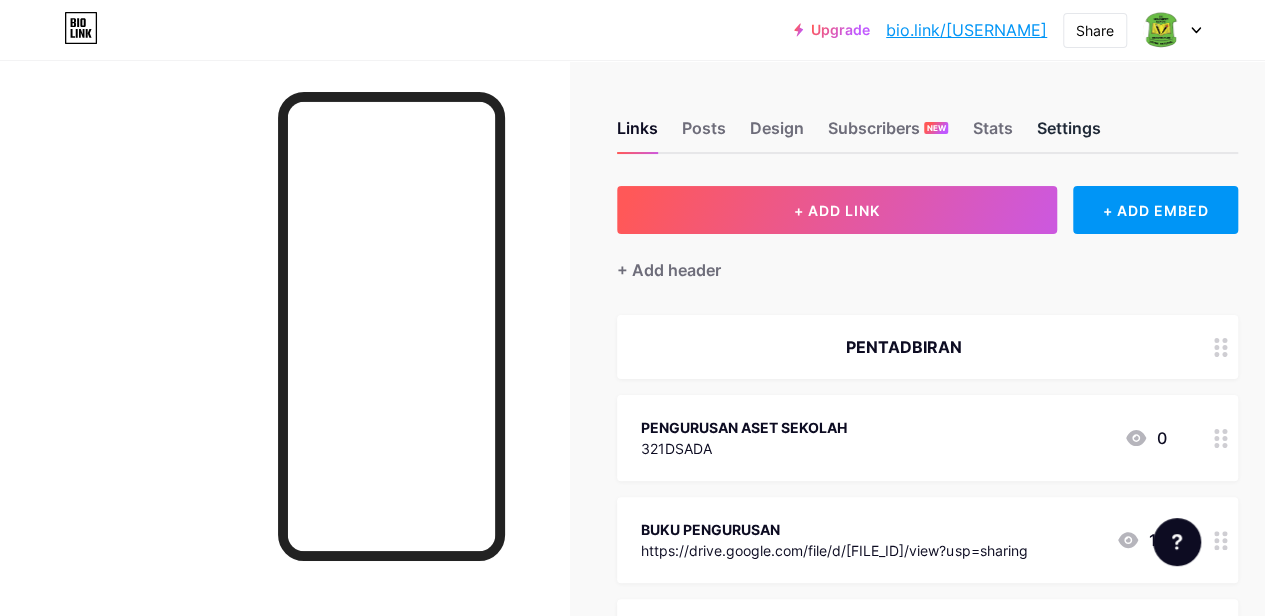 click on "Settings" at bounding box center [1068, 134] 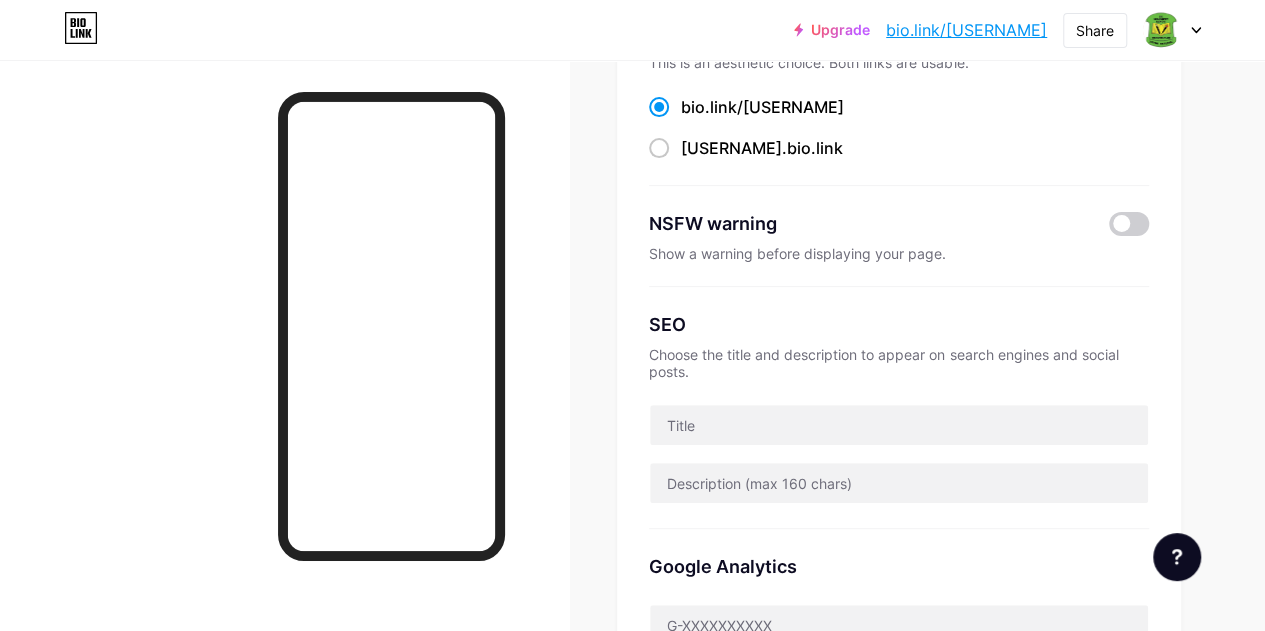 scroll, scrollTop: 0, scrollLeft: 0, axis: both 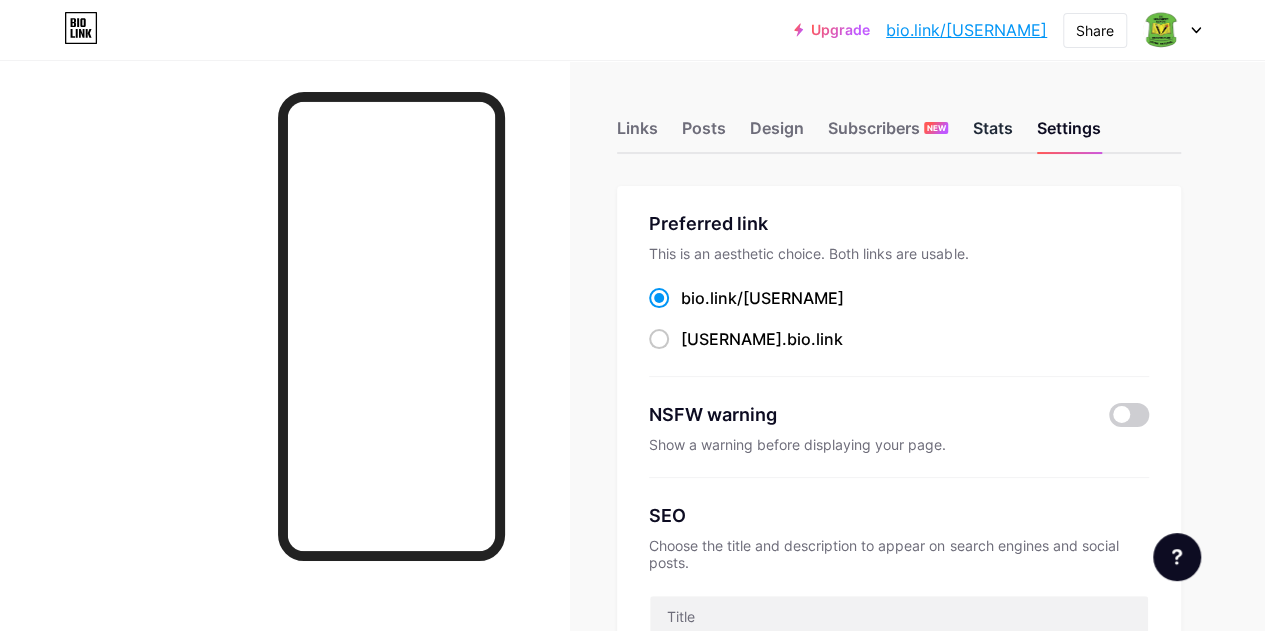 click on "Stats" at bounding box center (992, 134) 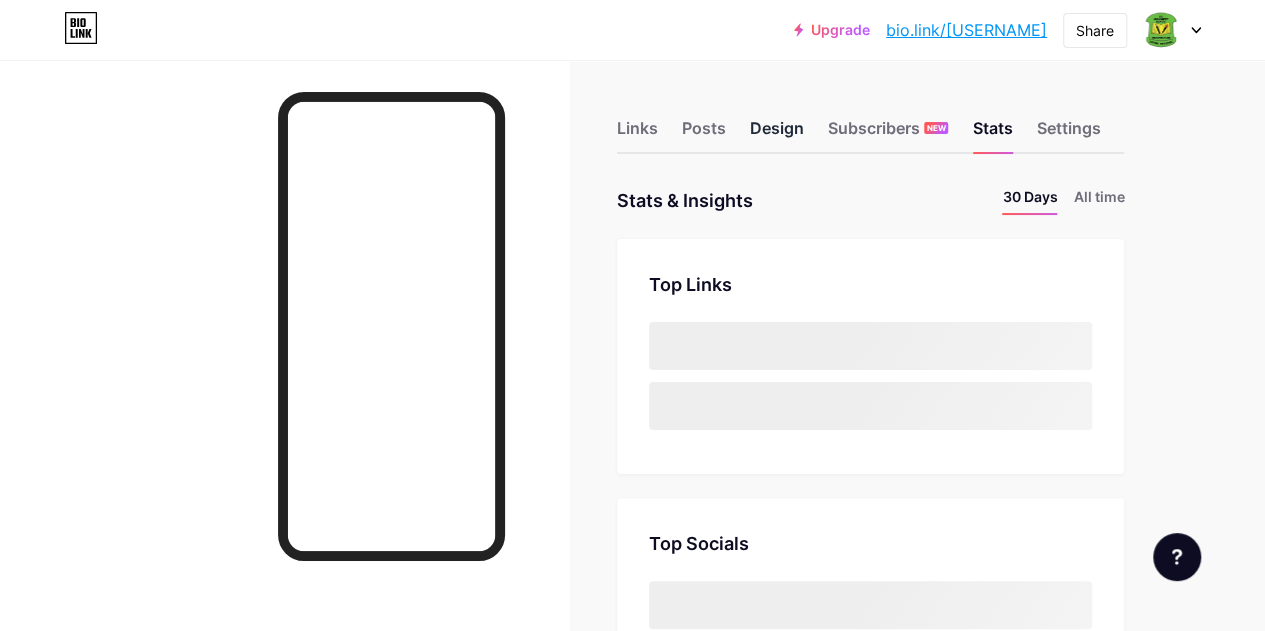 click on "Design" at bounding box center (777, 134) 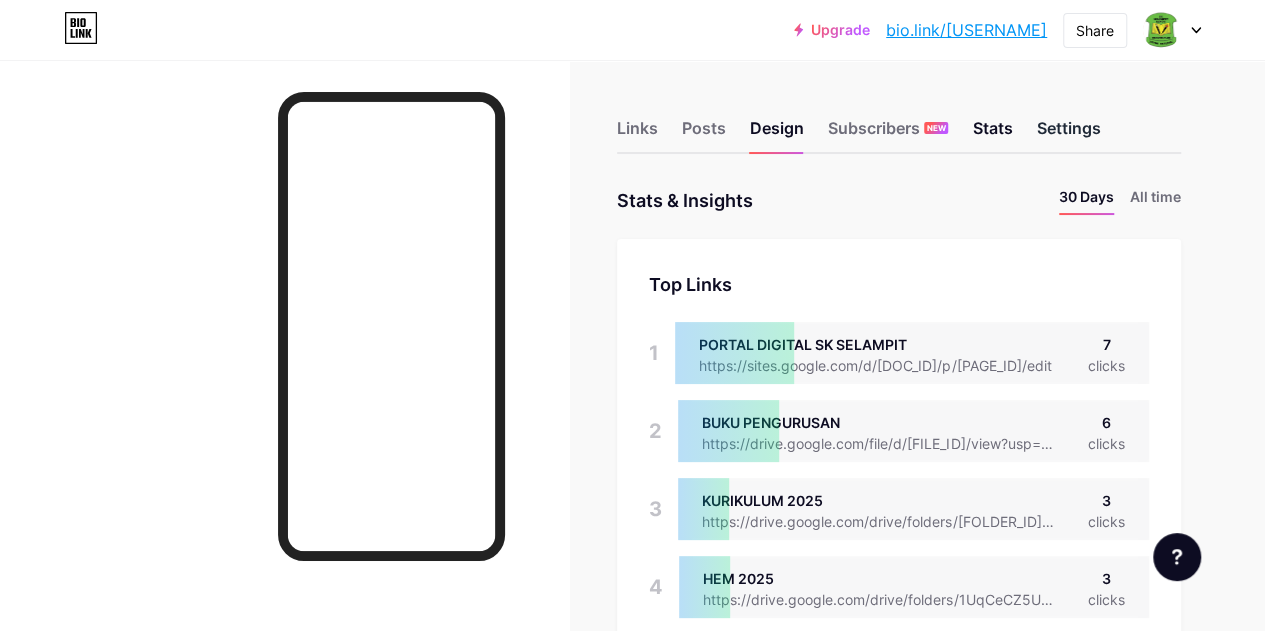 scroll, scrollTop: 999368, scrollLeft: 998735, axis: both 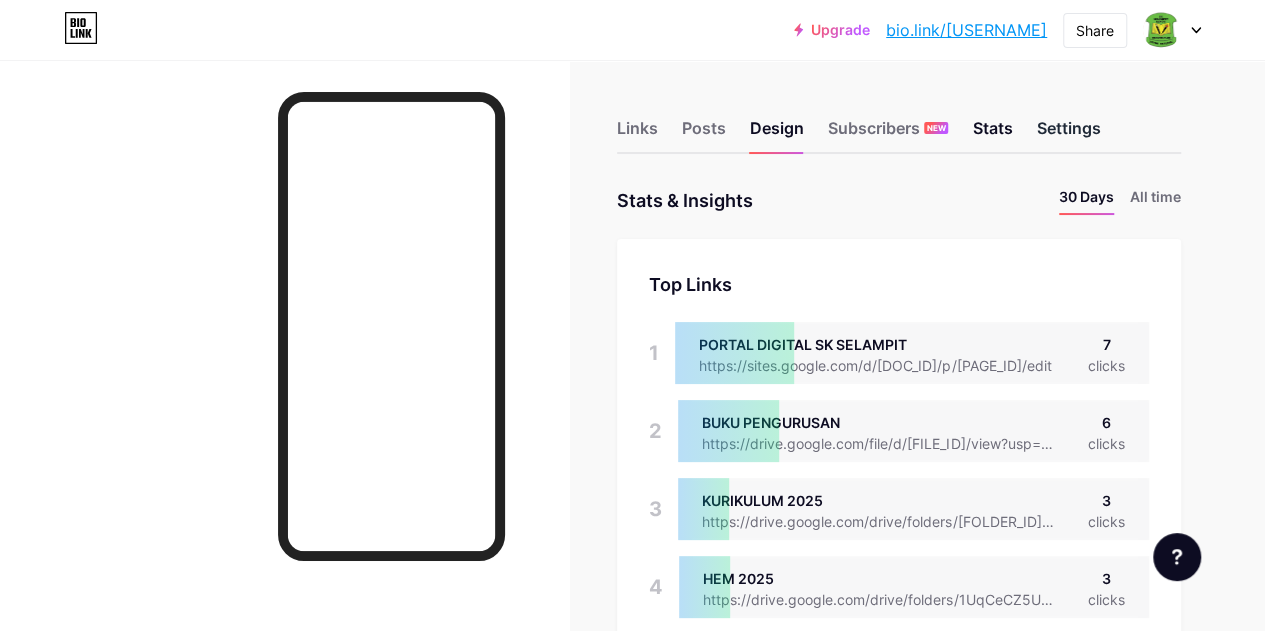 click on "Settings" at bounding box center [1068, 134] 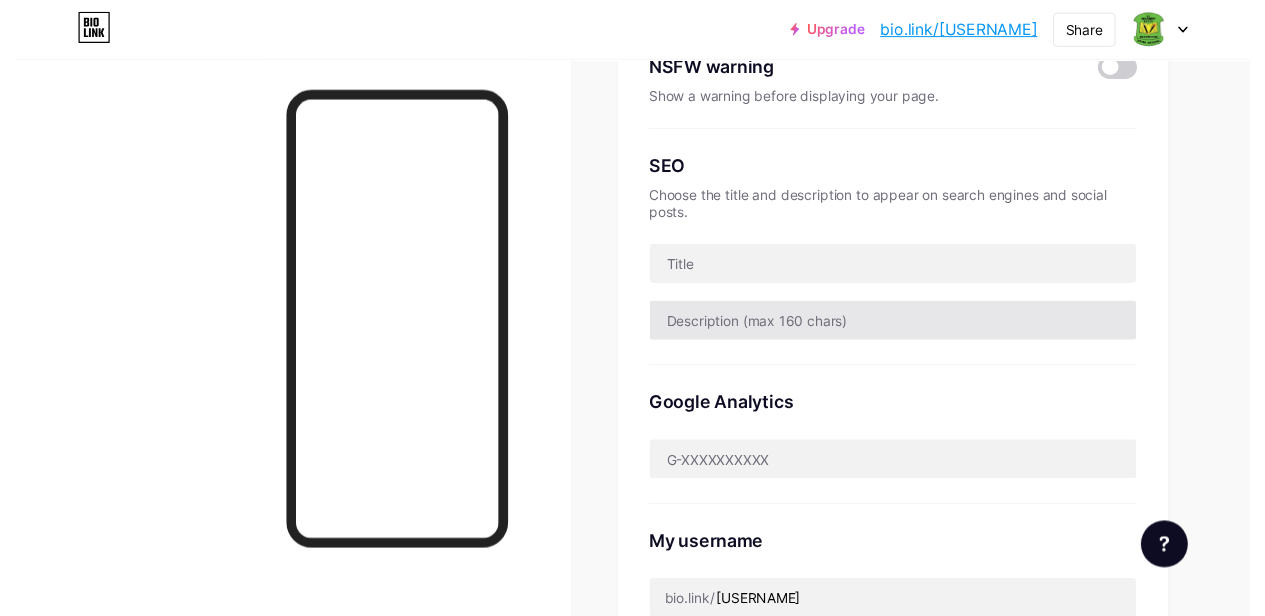 scroll, scrollTop: 0, scrollLeft: 0, axis: both 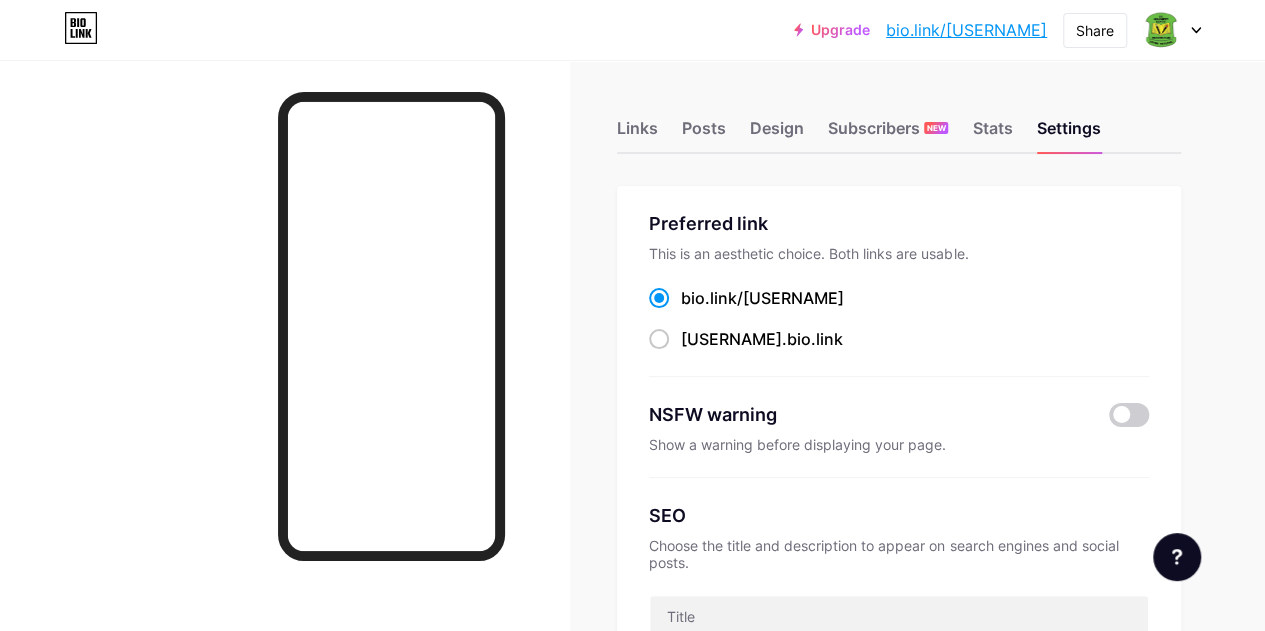 click on "Links
Posts
Design
Subscribers
NEW
Stats
Settings     Preferred link   This is an aesthetic choice. Both links are usable.
bio.link/[USERNAME]       [USERNAME] .bio.link
NSFW warning       Show a warning before displaying your page.     SEO   Choose the title and description to appear on search engines and social posts.           Google Analytics       My username   bio.link/   [USERNAME]           Pro Links   PRO   Custom Domain   Try your own custom domain eg: jaseem.com   Set
up domain             Emoji link   Add emojis to your link eg: bio.link/😄😭🥵   Create
Go to  Help Center  to learn more or to contact support.   Changes saved           Feature requests             Help center         Contact support" at bounding box center [632, 821] 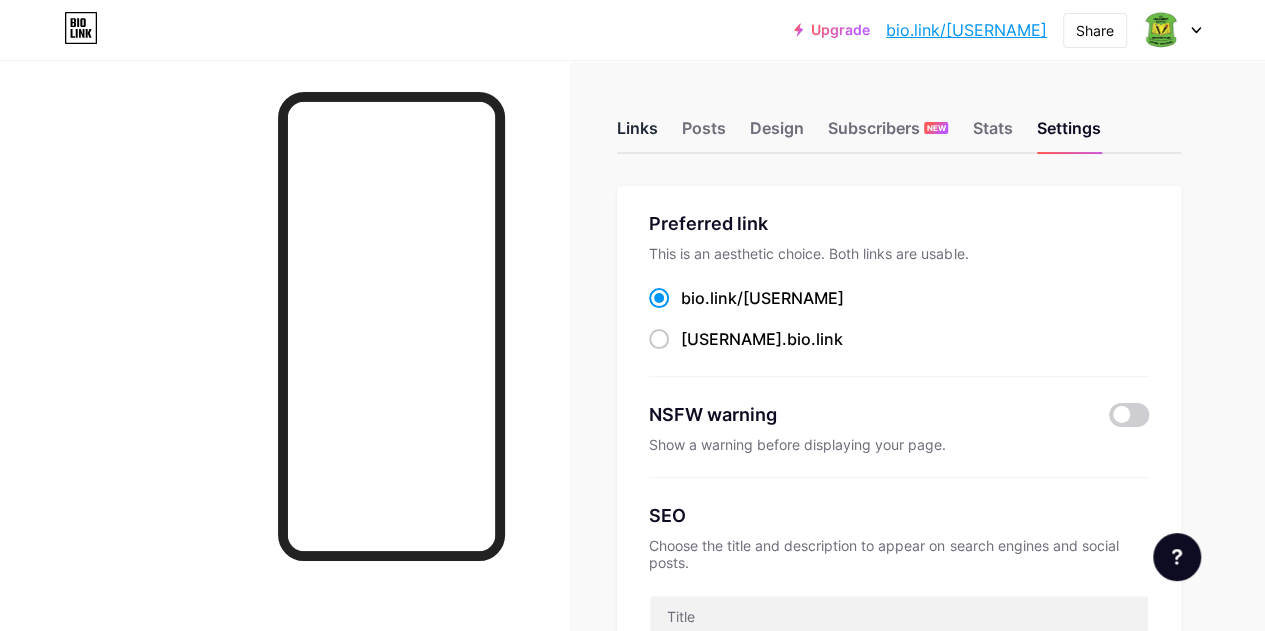 click on "Links" at bounding box center (637, 134) 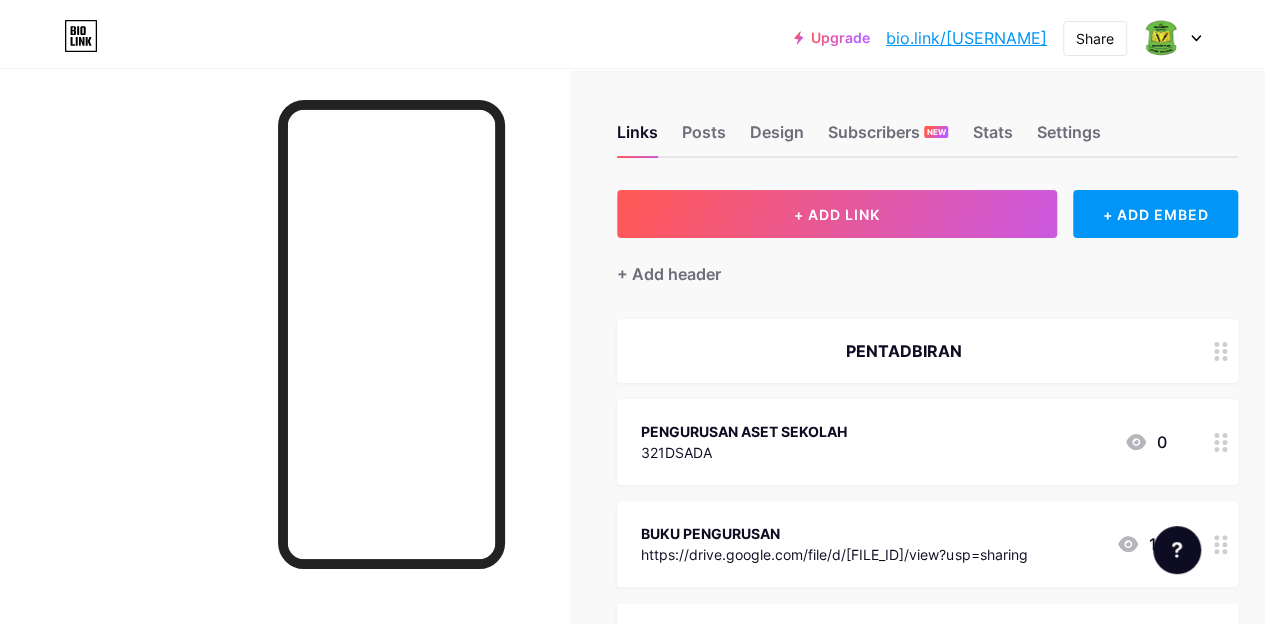 scroll, scrollTop: 0, scrollLeft: 0, axis: both 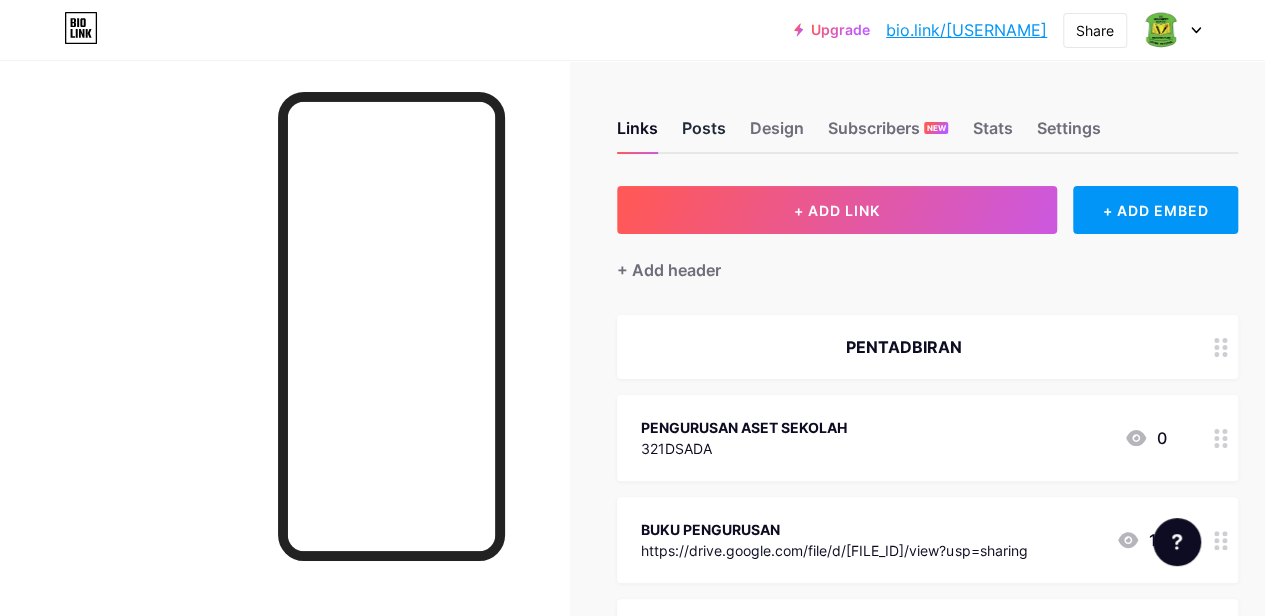 click on "Posts" at bounding box center (704, 134) 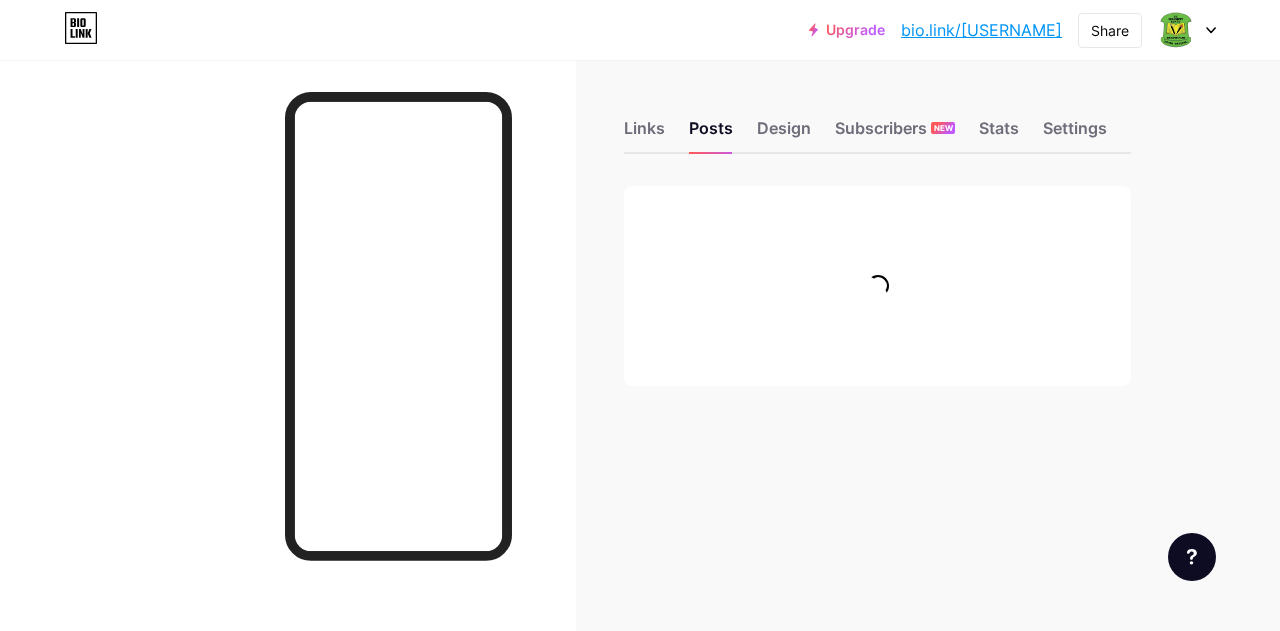click at bounding box center (1187, 30) 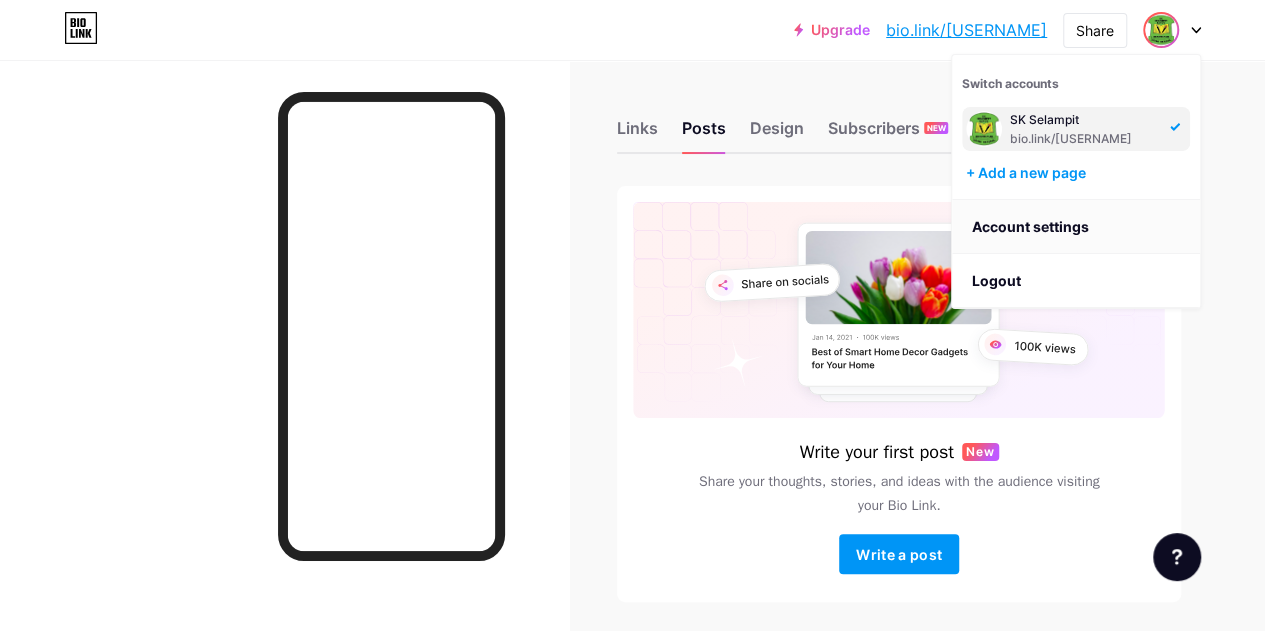 click on "Account settings" at bounding box center (1076, 227) 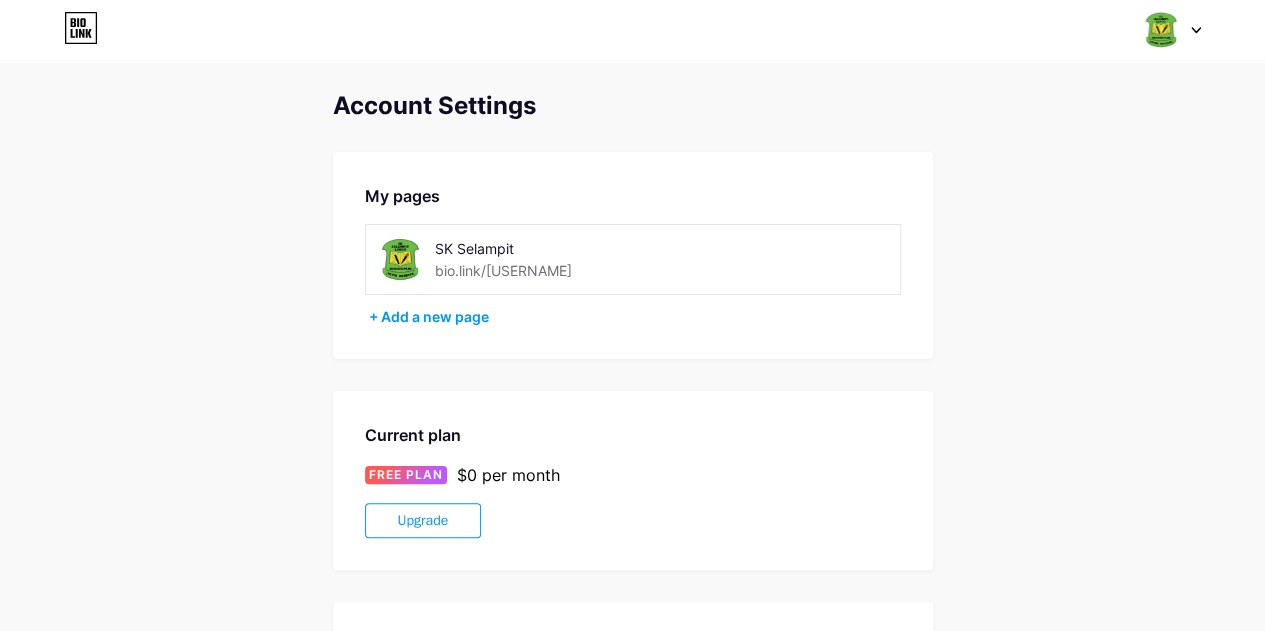 click on "SK Selampit" at bounding box center (543, 248) 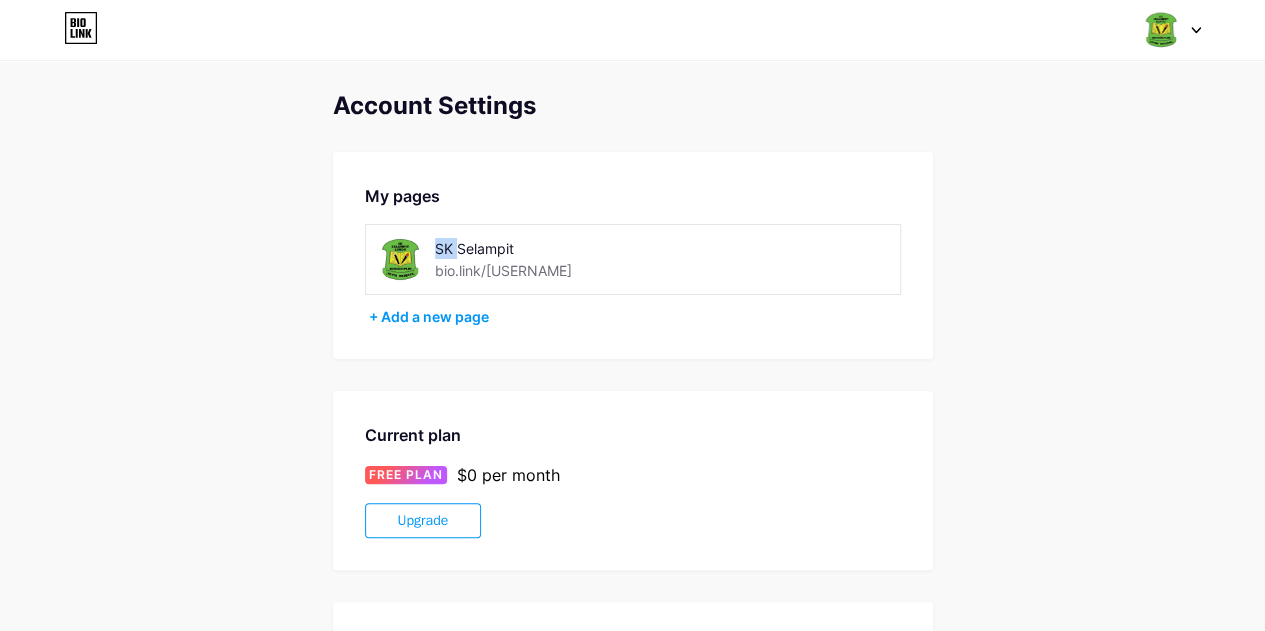 click on "SK Selampit" at bounding box center [543, 248] 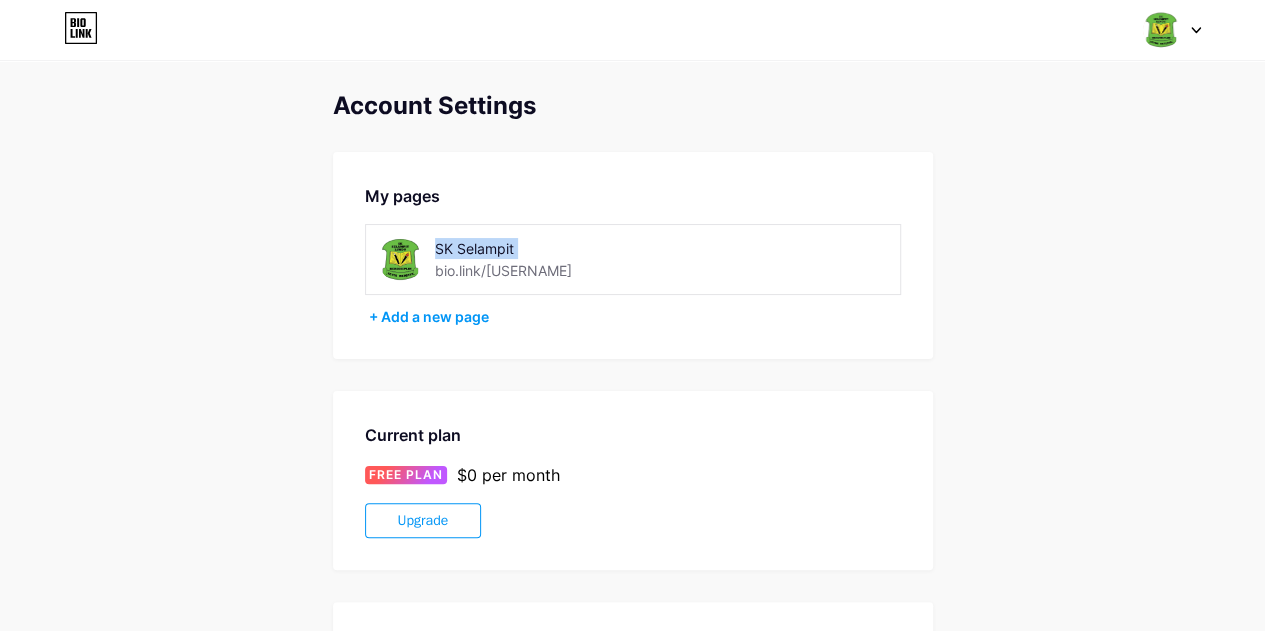 click on "SK Selampit" at bounding box center (543, 248) 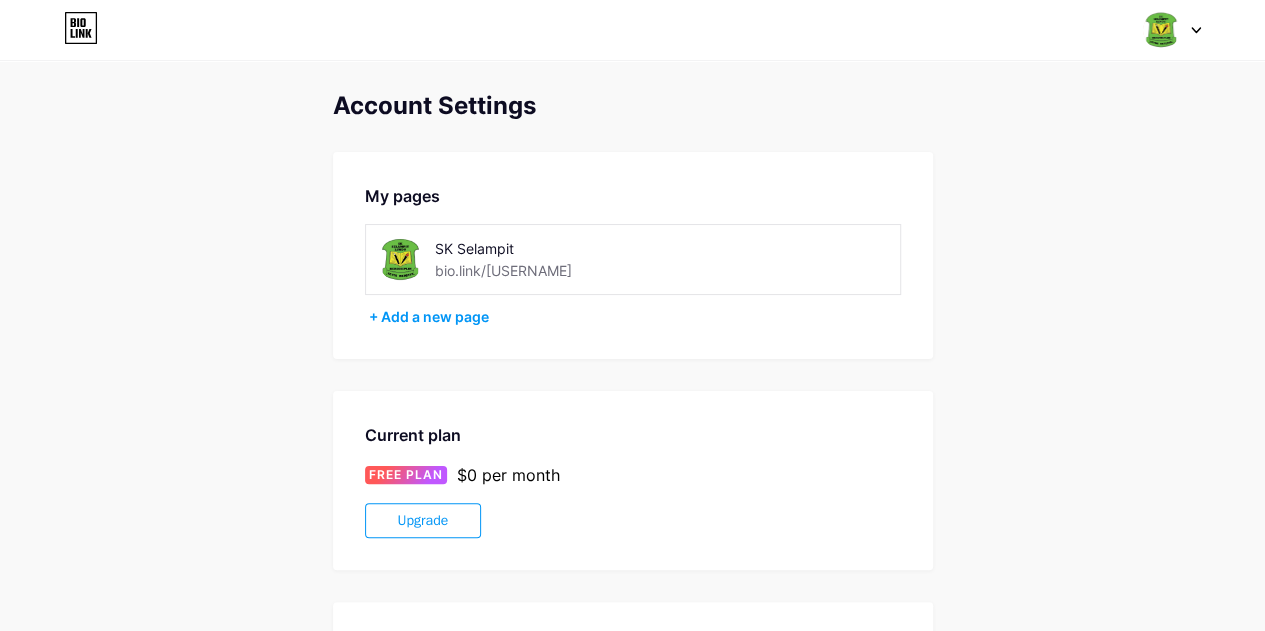 click on "bio.link/[USERNAME]" at bounding box center (503, 270) 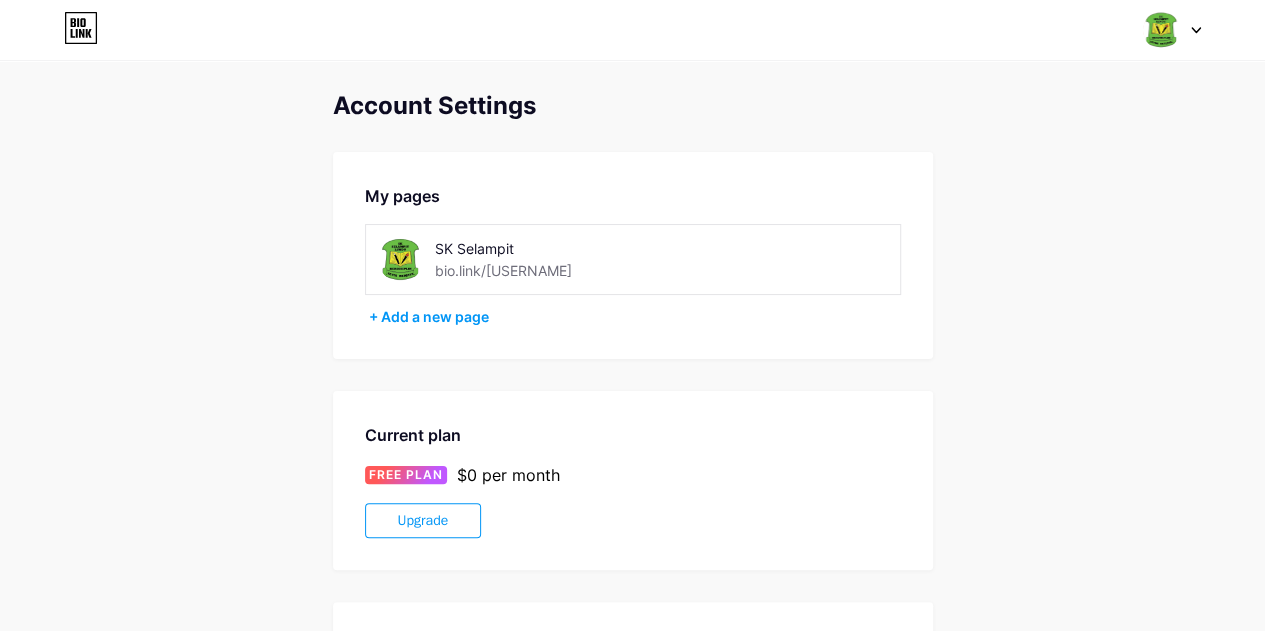 click on "SK Selampit" at bounding box center [543, 248] 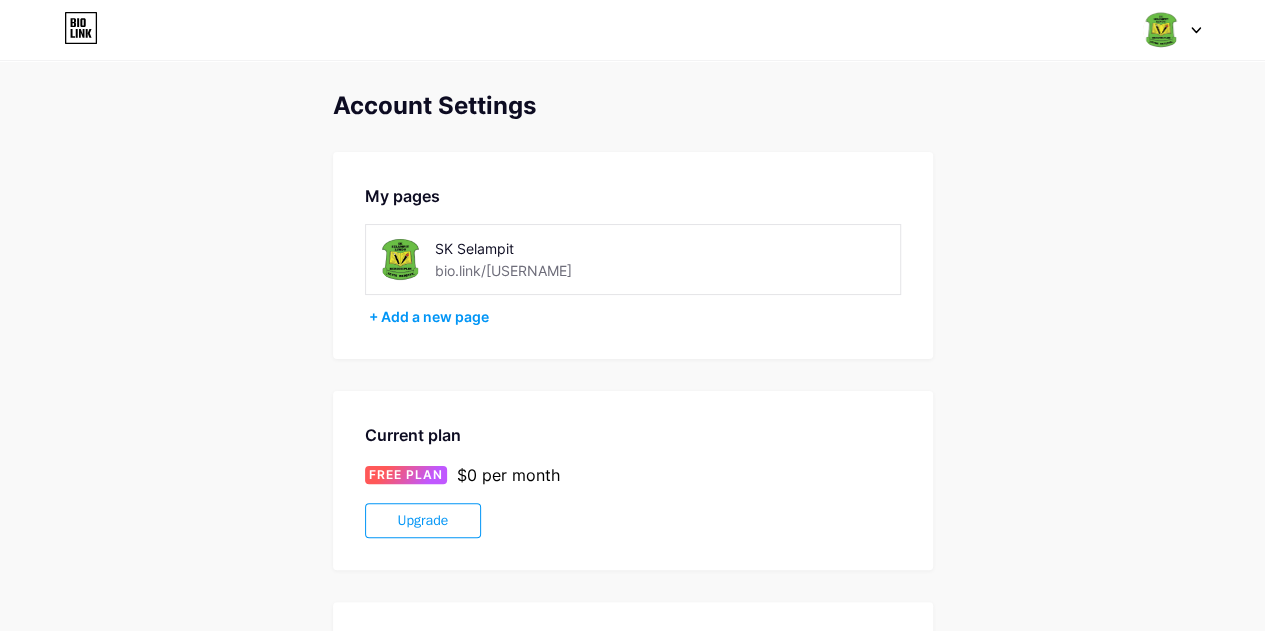 click on "SK Selampit" at bounding box center (543, 248) 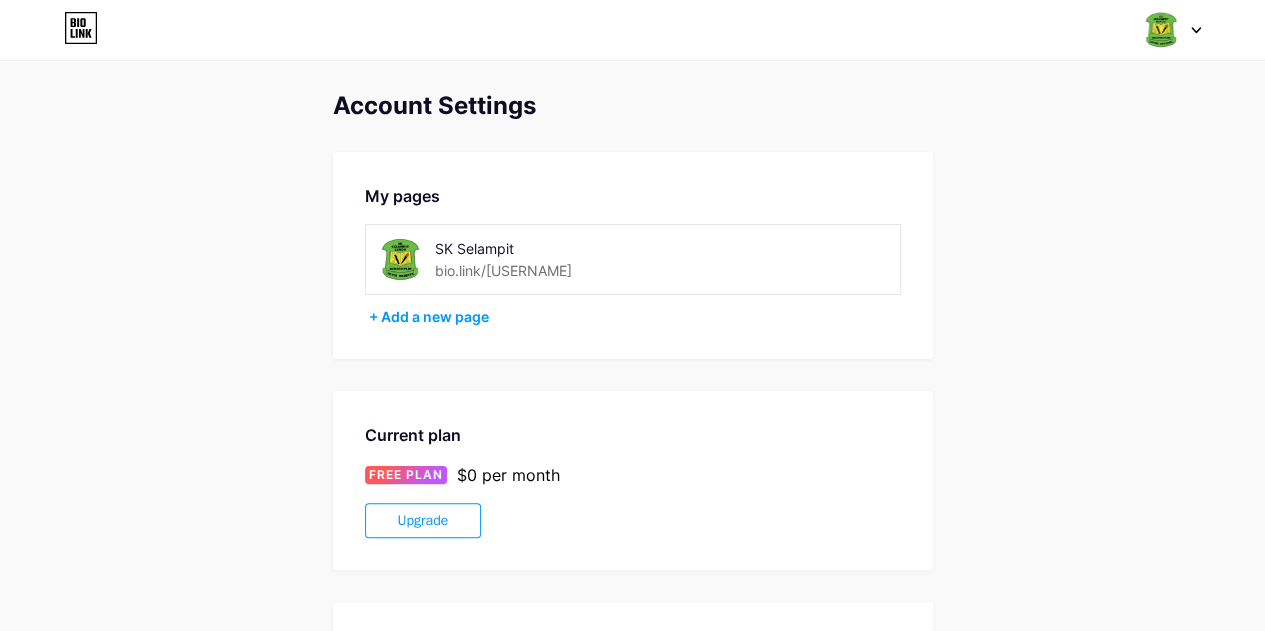 click on "SK Selampit" at bounding box center (543, 248) 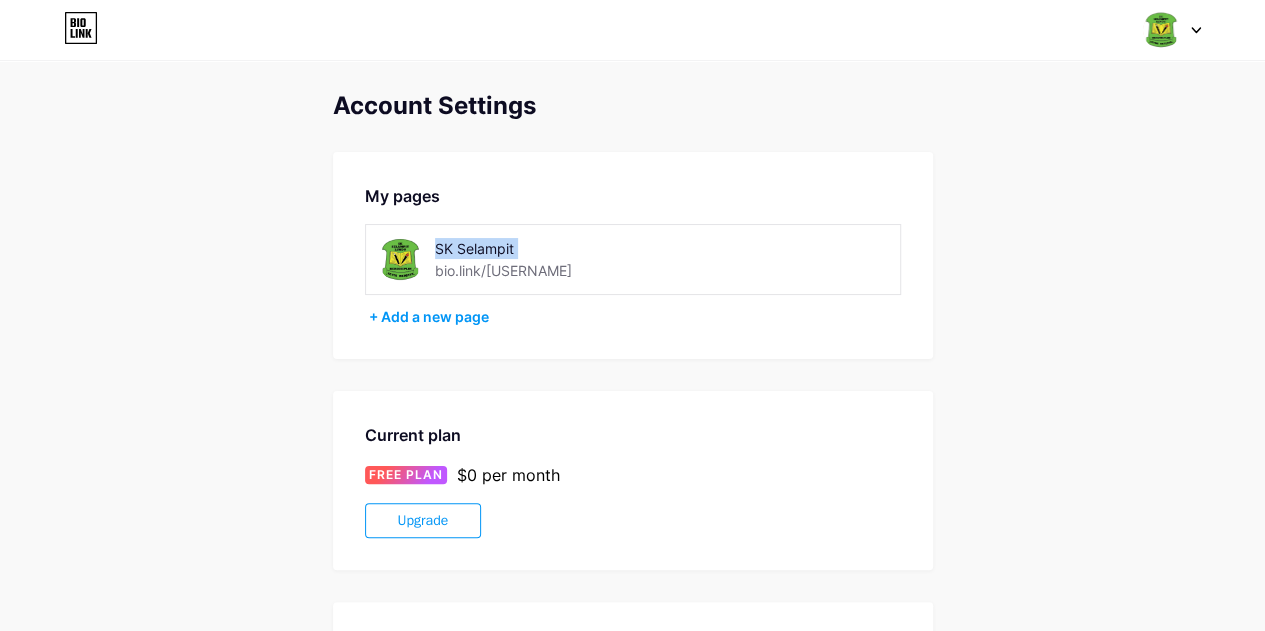 click on "SK Selampit" at bounding box center (543, 248) 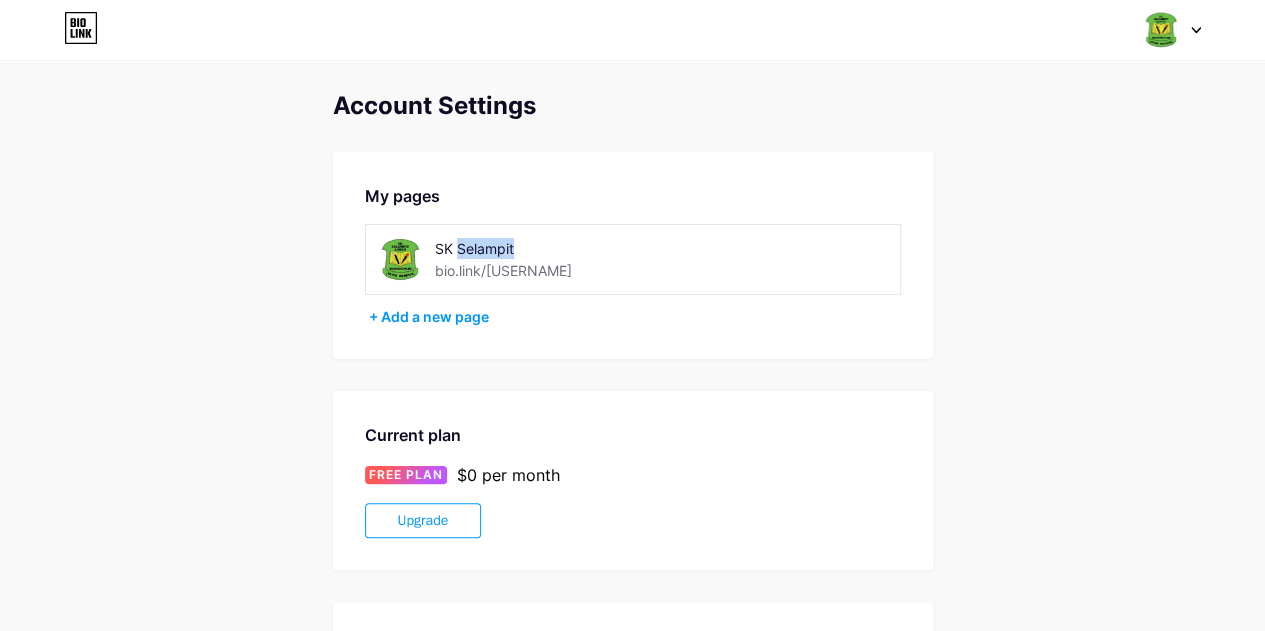 click on "SK Selampit" at bounding box center [543, 248] 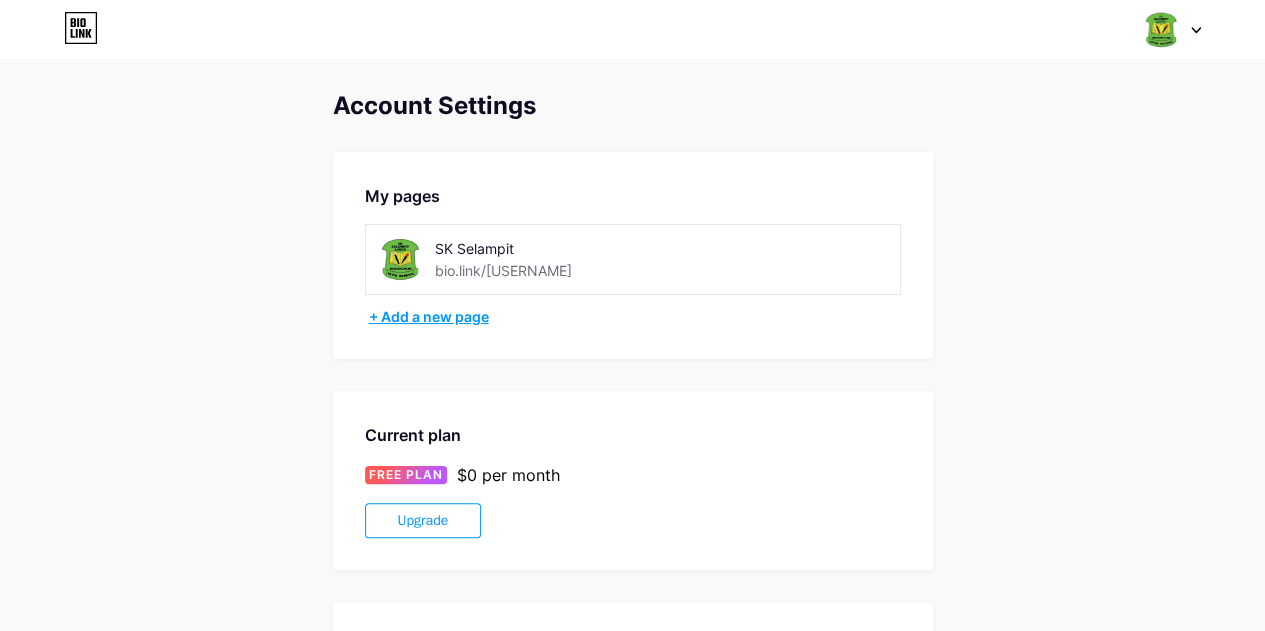 click on "My pages     SK Selampit   bio.link/[USERNAME]      + Add a new page" at bounding box center (633, 255) 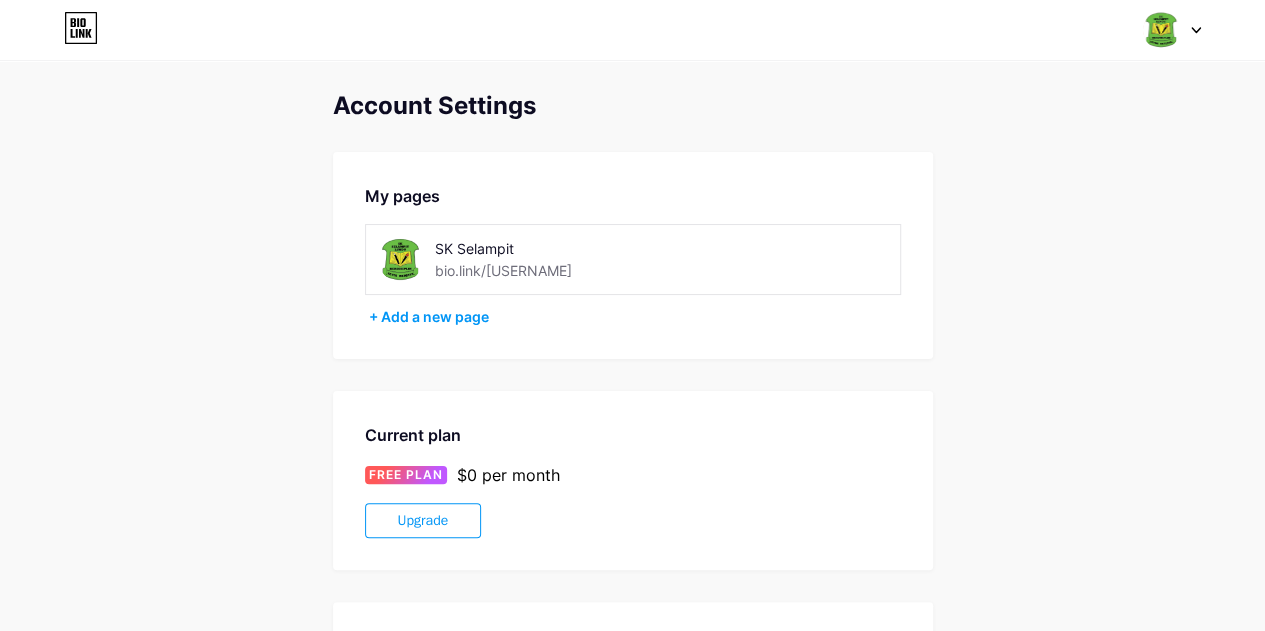 click on "SK Selampit   bio.link/[USERNAME]" at bounding box center [543, 259] 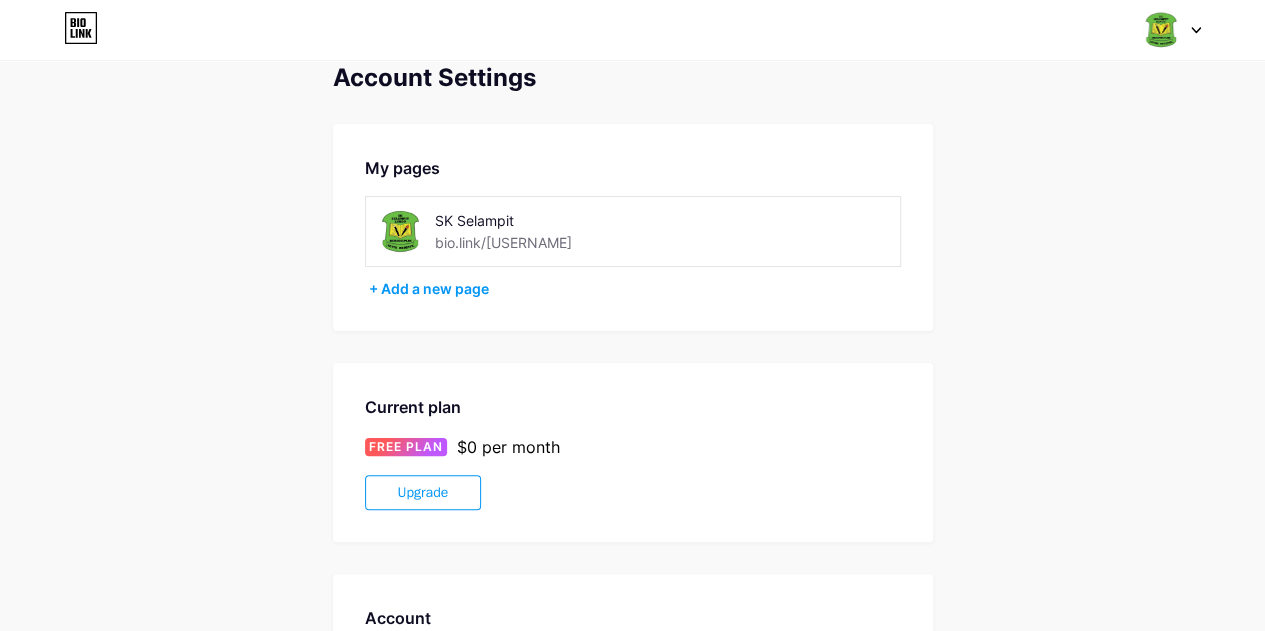 scroll, scrollTop: 0, scrollLeft: 0, axis: both 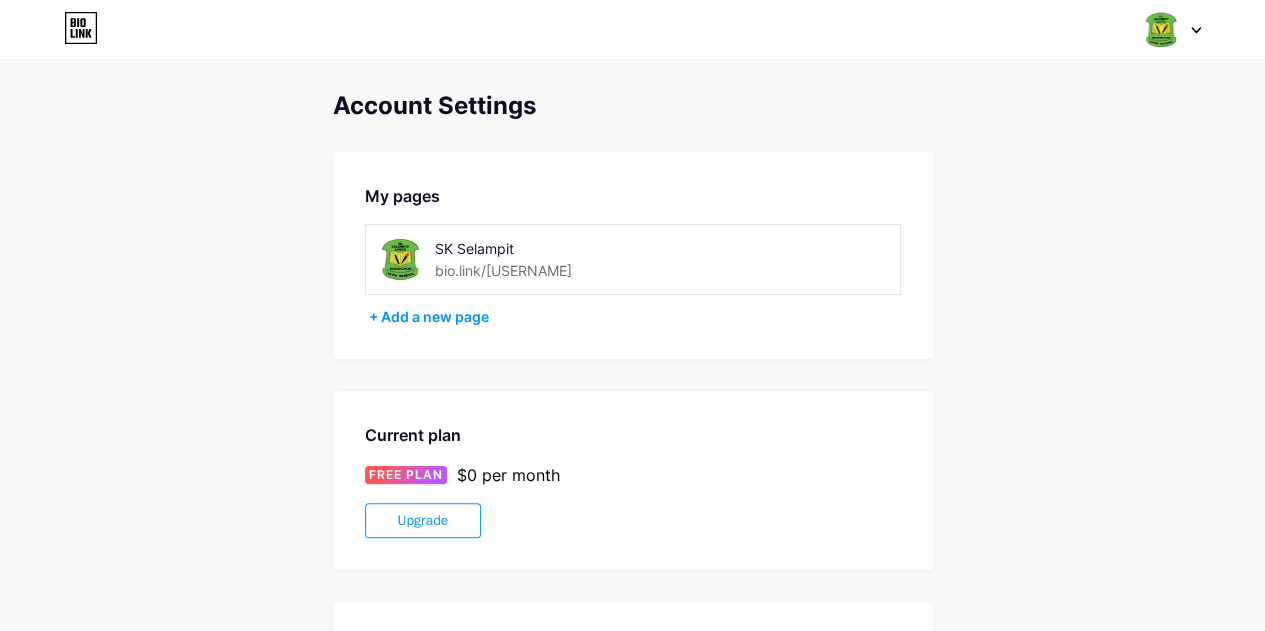 click at bounding box center [1196, 30] 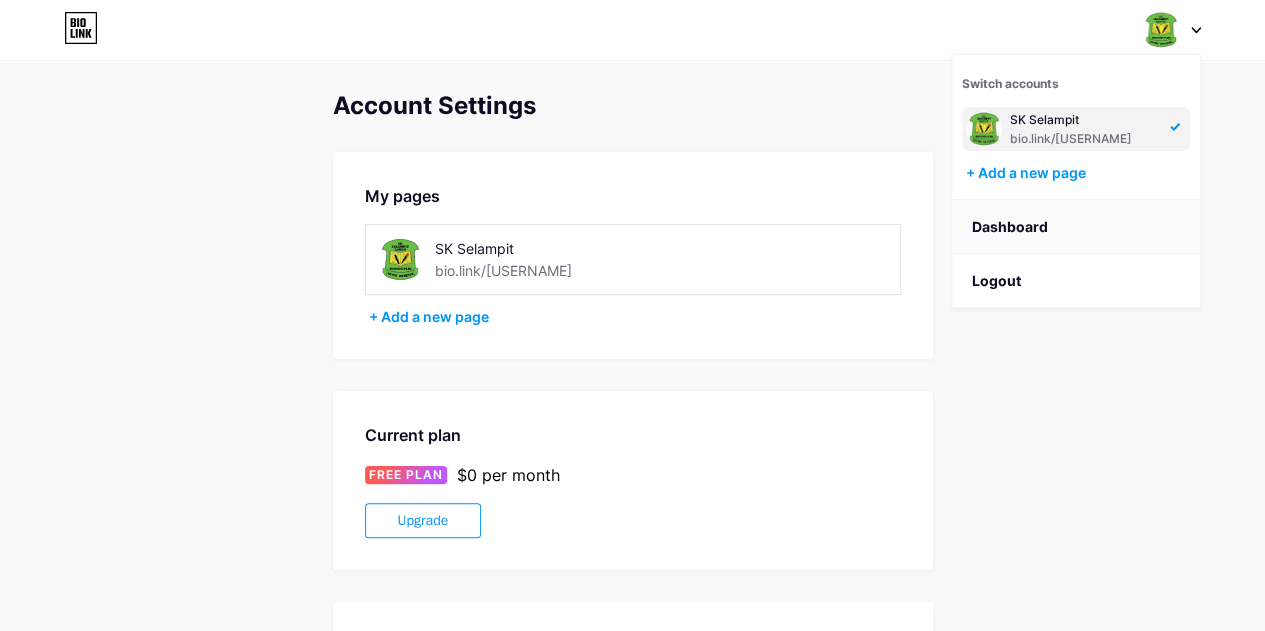 click on "Dashboard" at bounding box center [1076, 227] 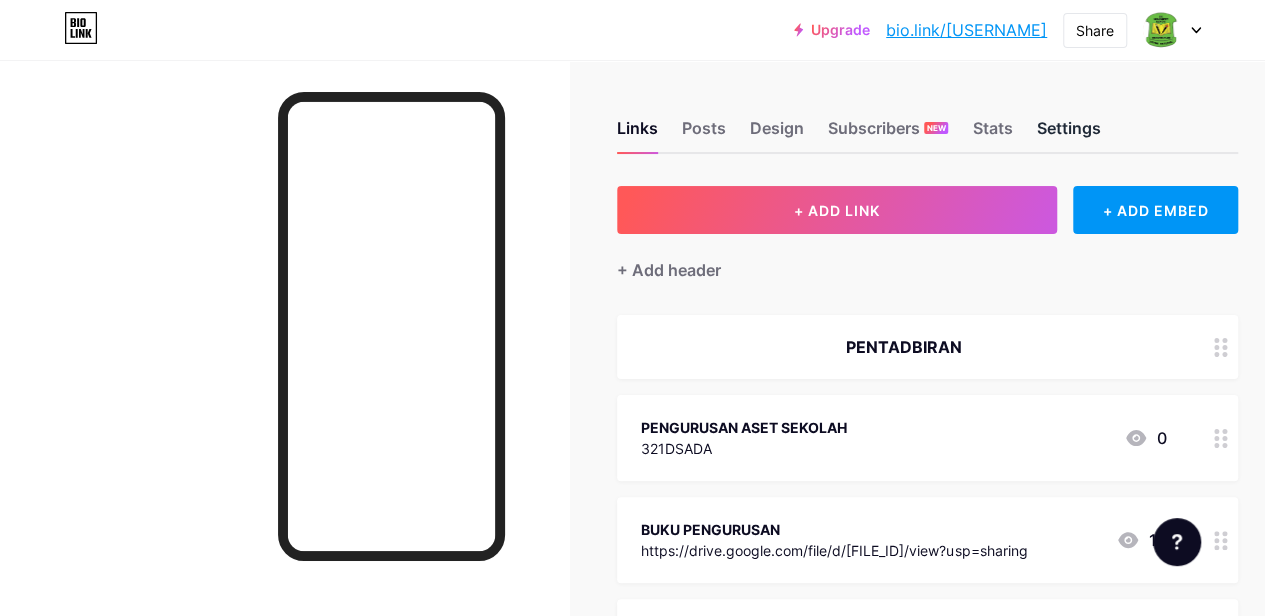 click on "Settings" at bounding box center (1068, 134) 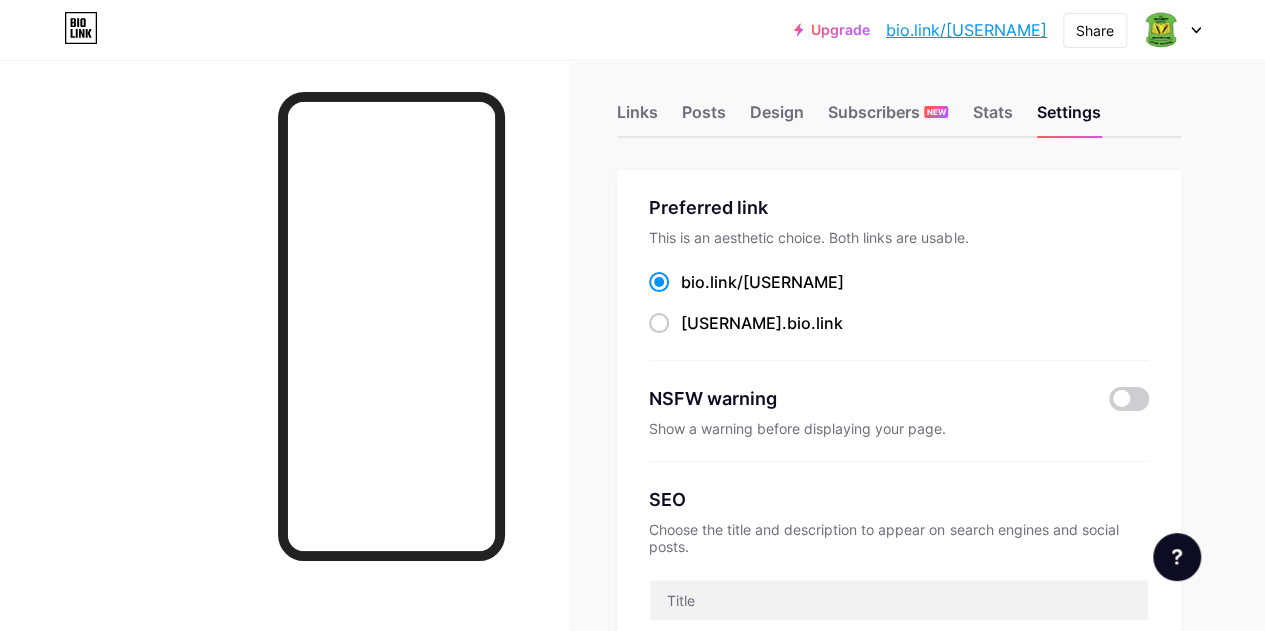 scroll, scrollTop: 0, scrollLeft: 0, axis: both 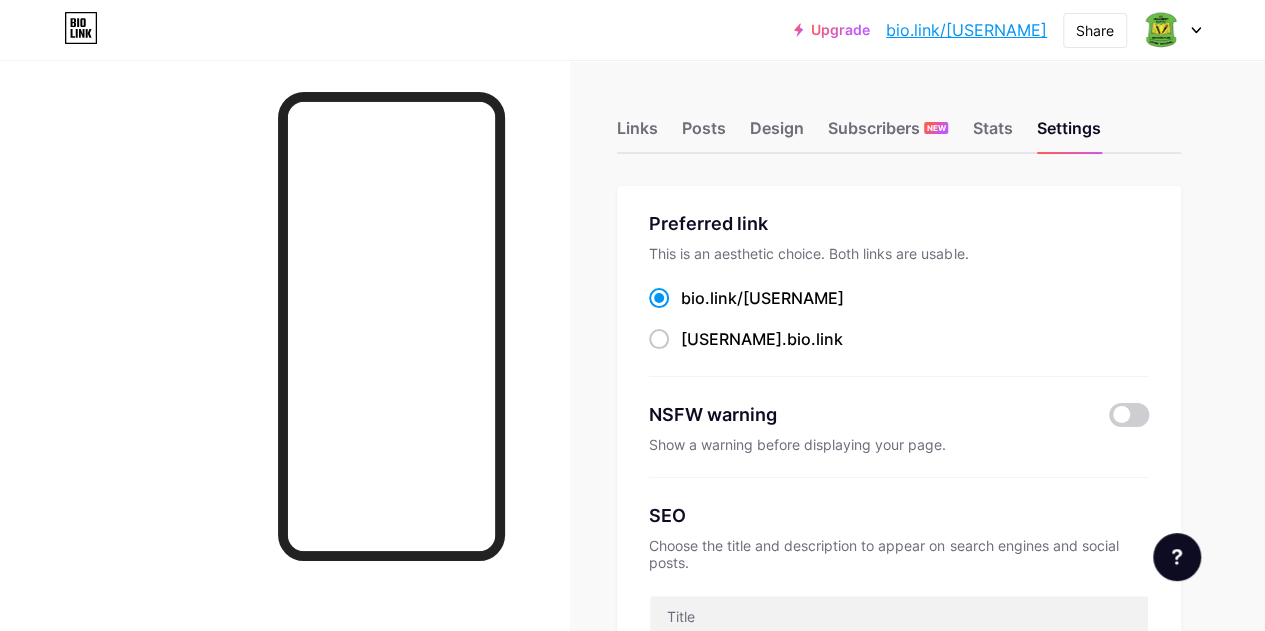 click on "Links
Posts
Design
Subscribers
NEW
Stats
Settings     Preferred link   This is an aesthetic choice. Both links are usable.
bio.link/[USERNAME]       [USERNAME] .bio.link
NSFW warning       Show a warning before displaying your page.     SEO   Choose the title and description to appear on search engines and social posts.           Google Analytics       My username   bio.link/   [USERNAME]           Pro Links   PRO   Custom Domain   Try your own custom domain eg: jaseem.com   Set
up domain             Emoji link   Add emojis to your link eg: bio.link/😄😭🥵   Create
Go to  Help Center  to learn more or to contact support.   Changes saved           Feature requests             Help center         Contact support" at bounding box center [632, 821] 